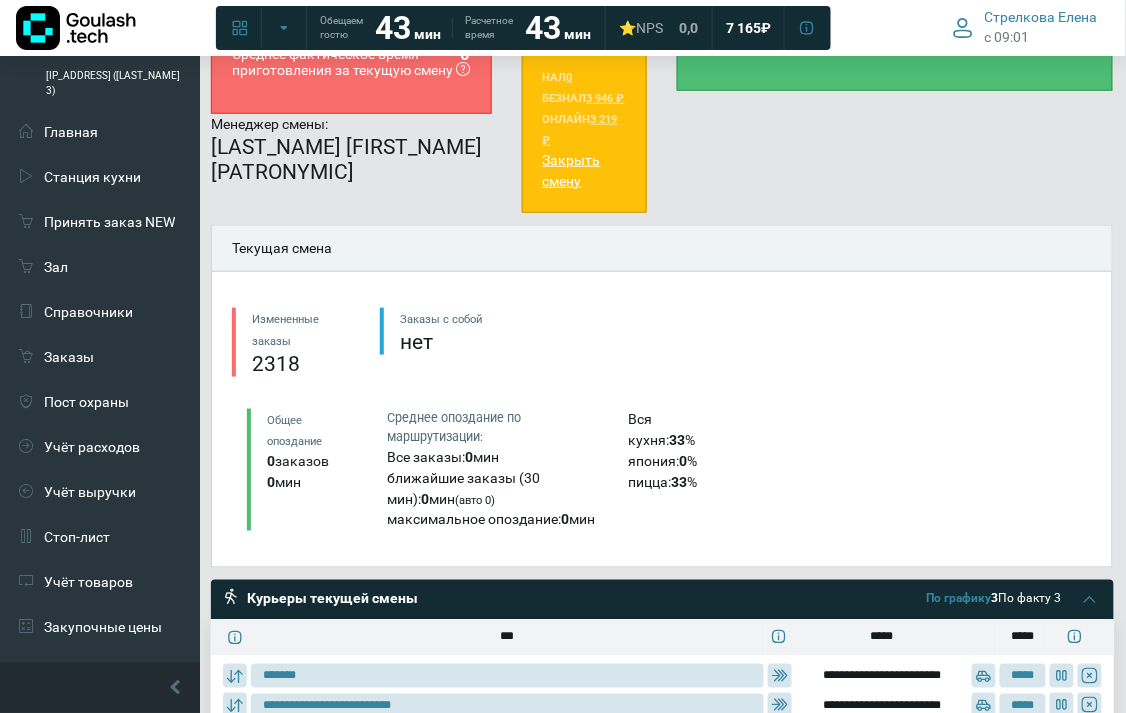 scroll, scrollTop: 777, scrollLeft: 0, axis: vertical 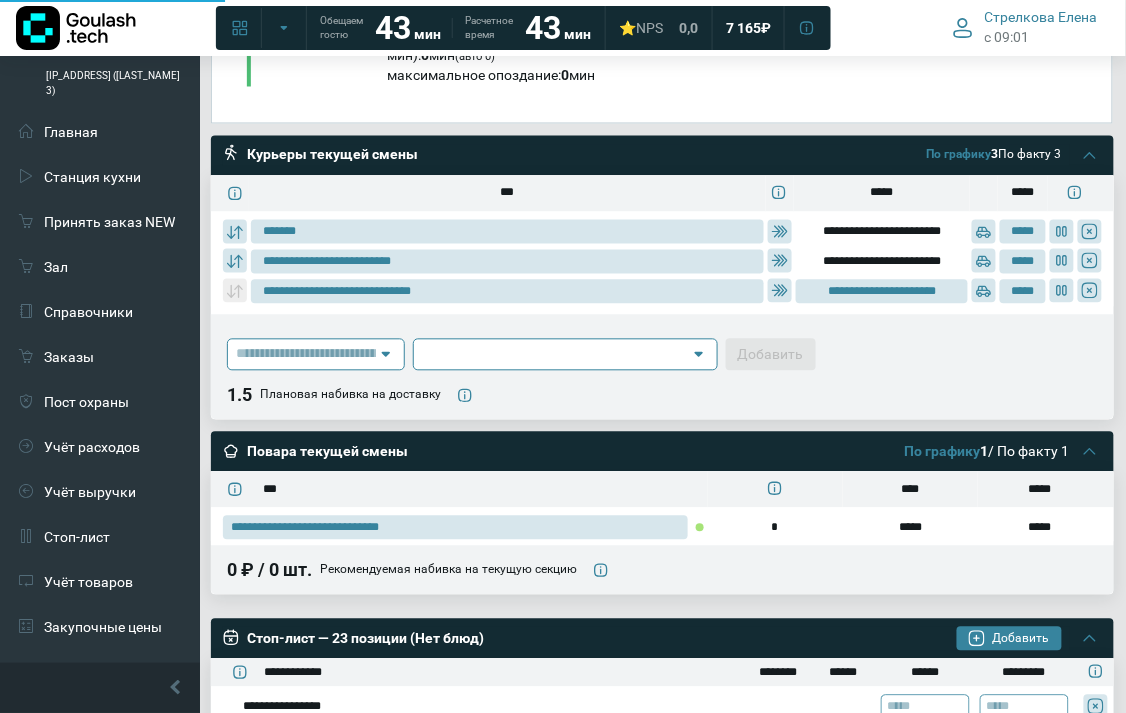 type on "**********" 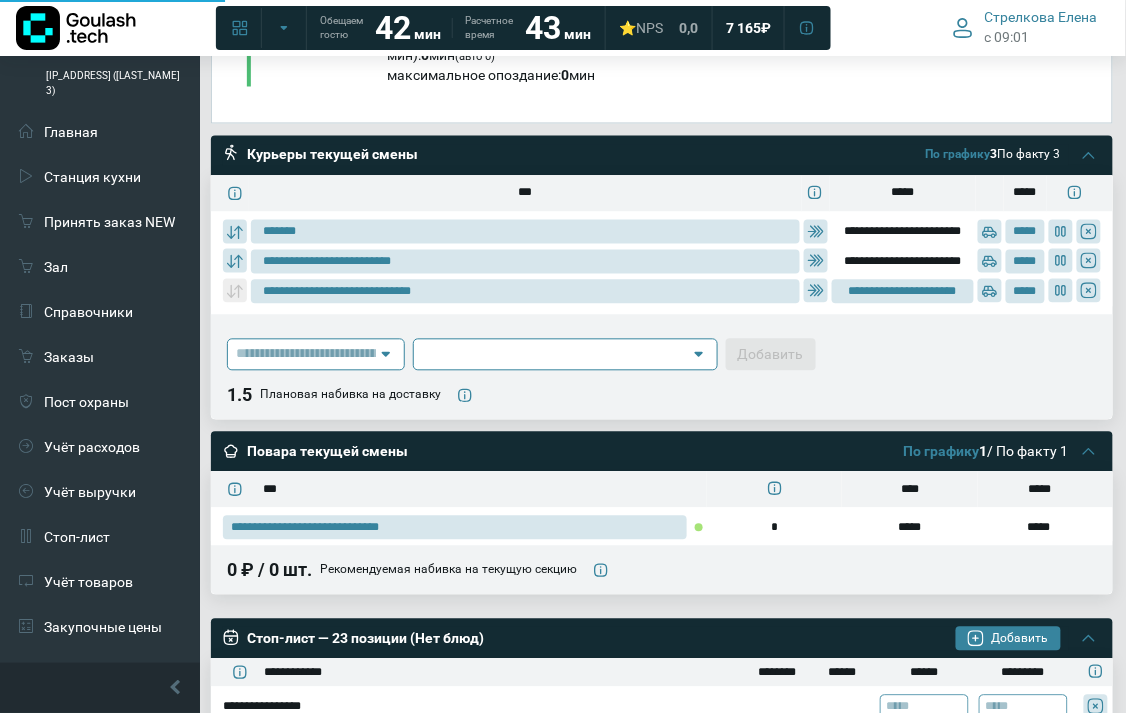 type on "**********" 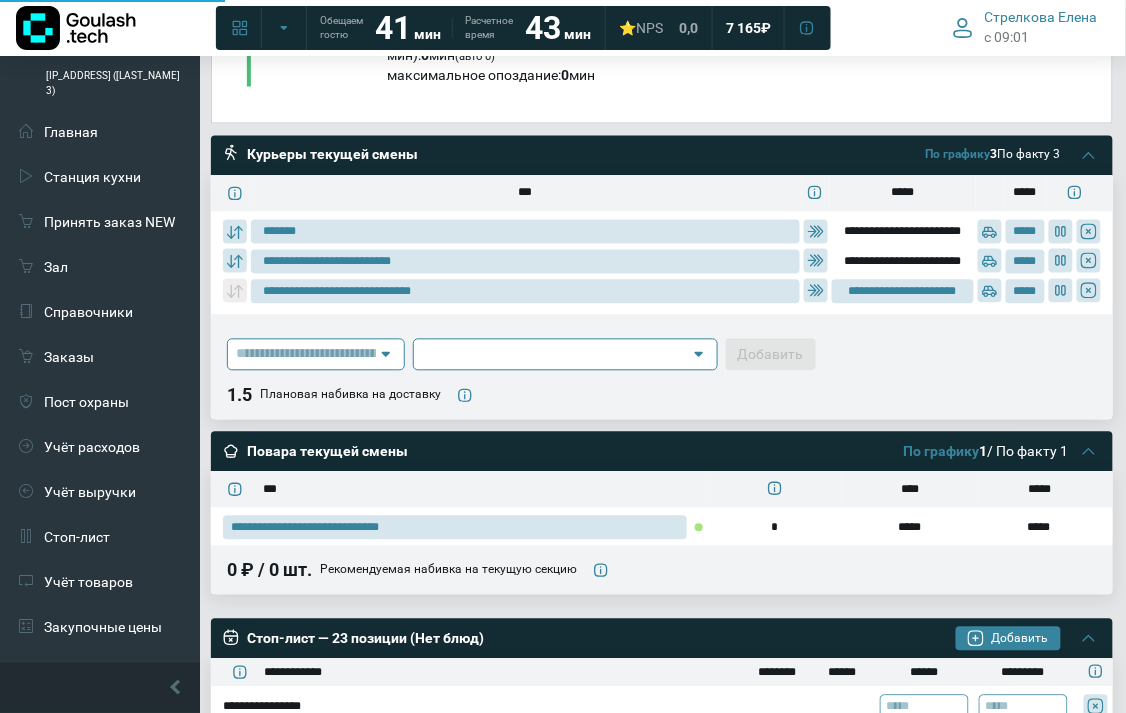 type on "**********" 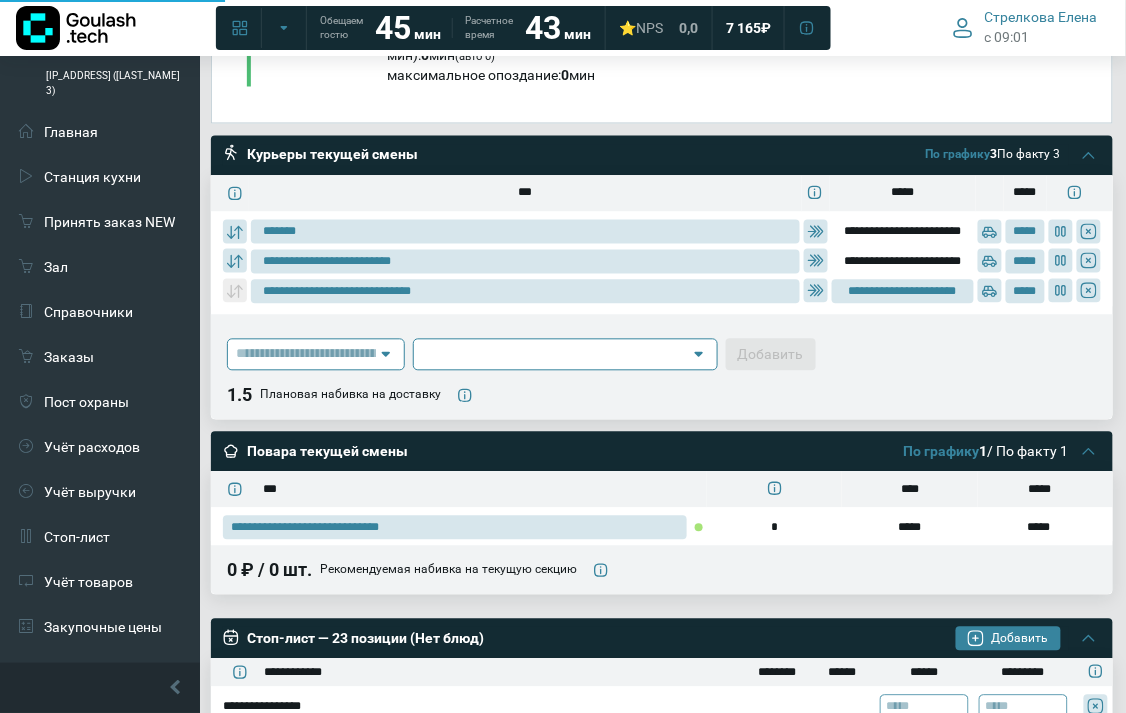 type on "**********" 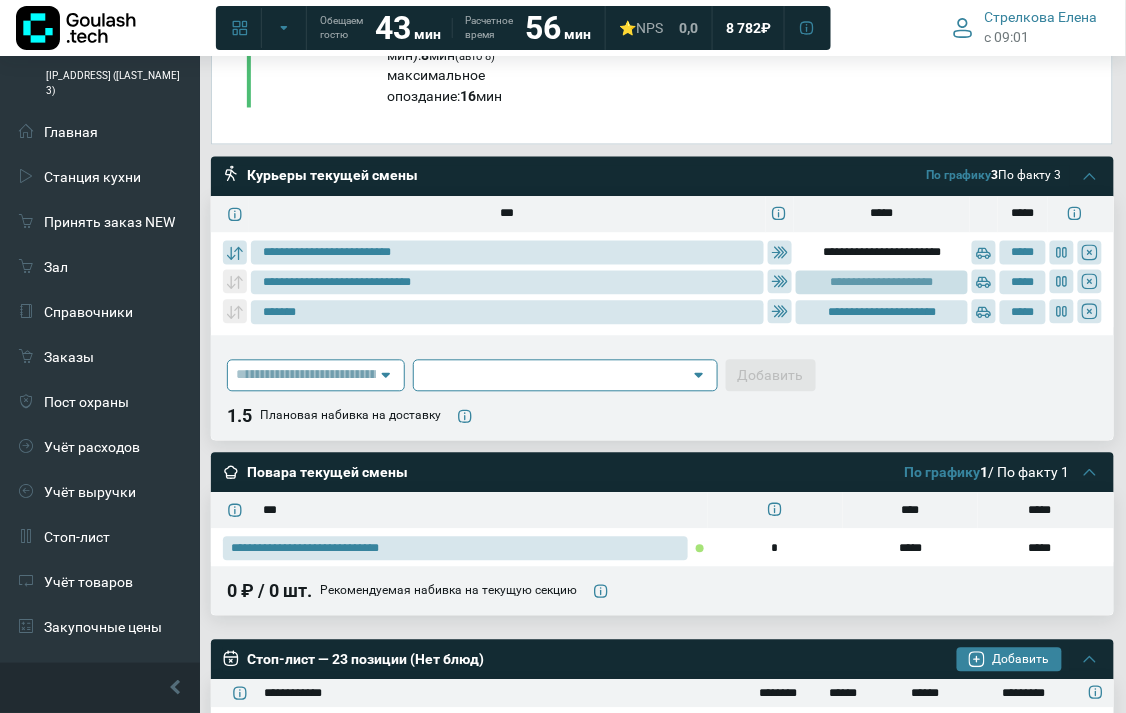 click on "**********" at bounding box center (882, 283) 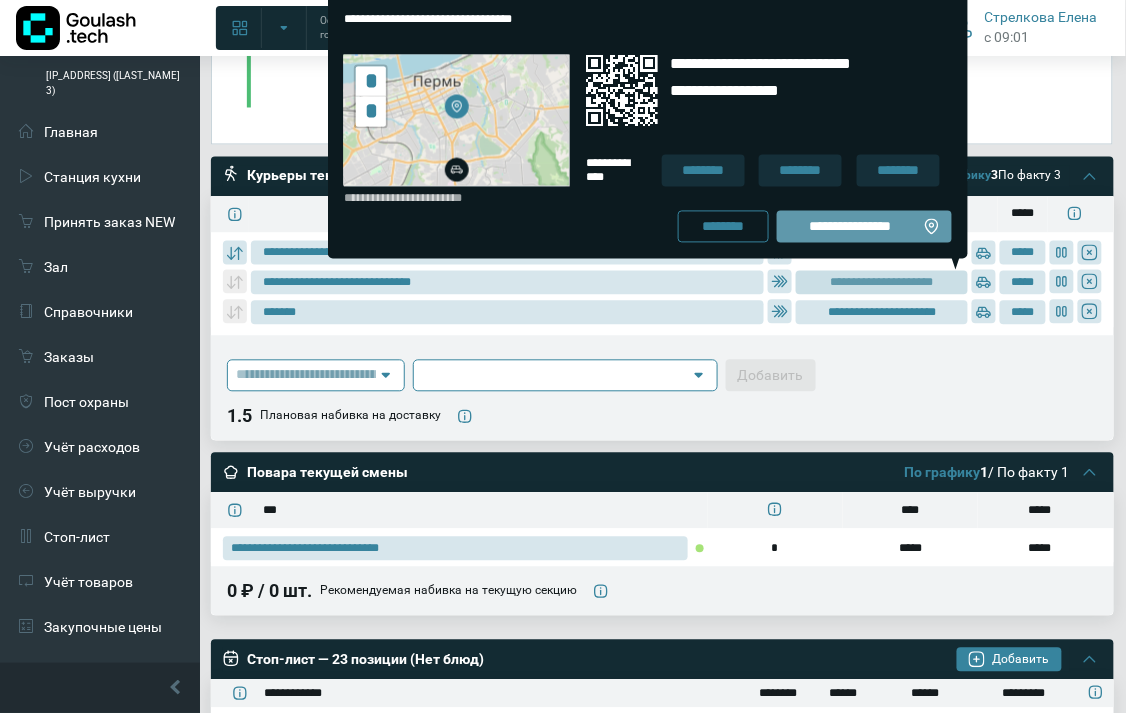 click on "**********" at bounding box center (850, 227) 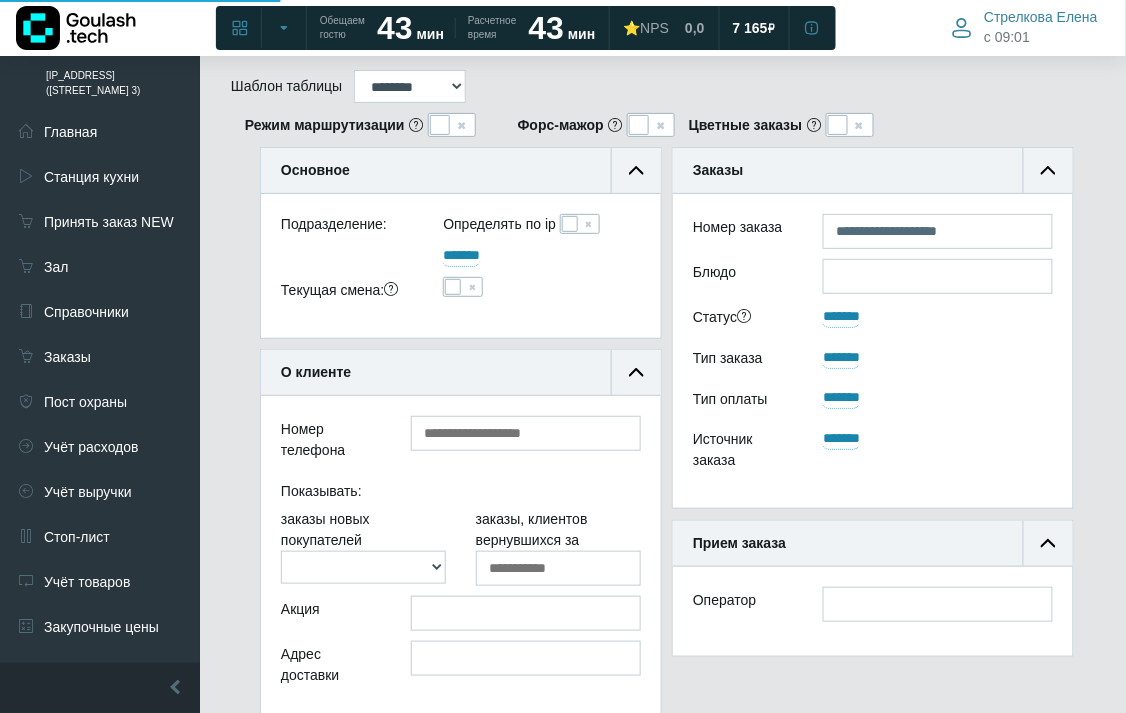 scroll, scrollTop: 163, scrollLeft: 0, axis: vertical 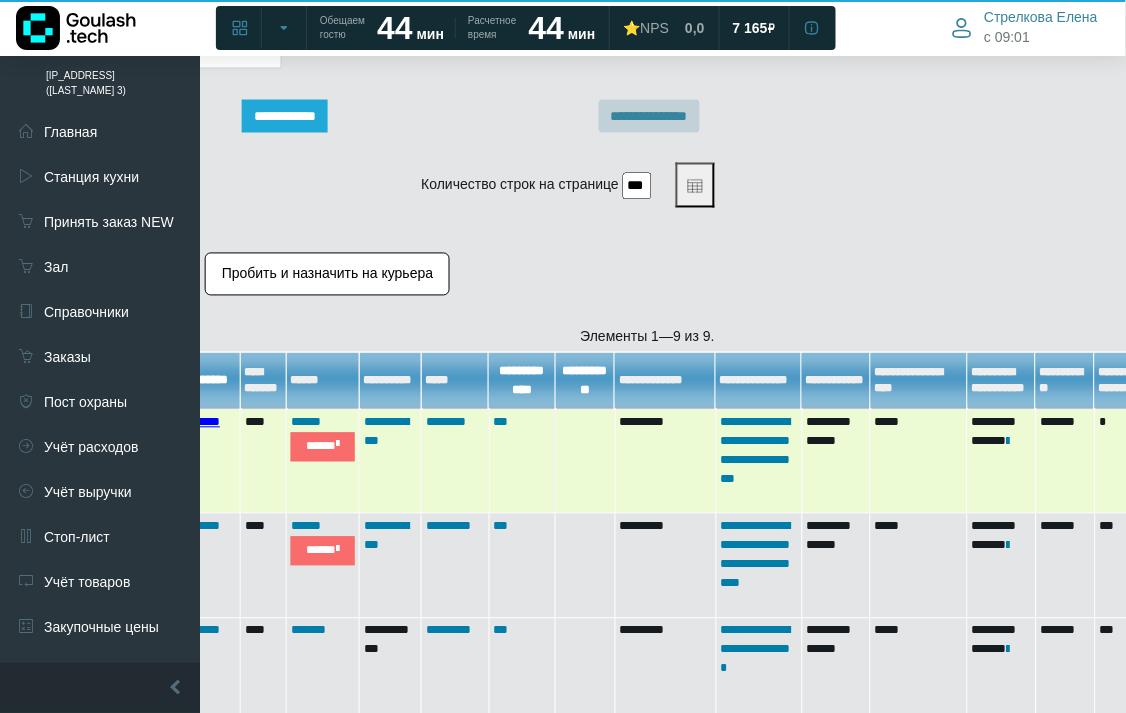 click on "*******" at bounding box center [202, 422] 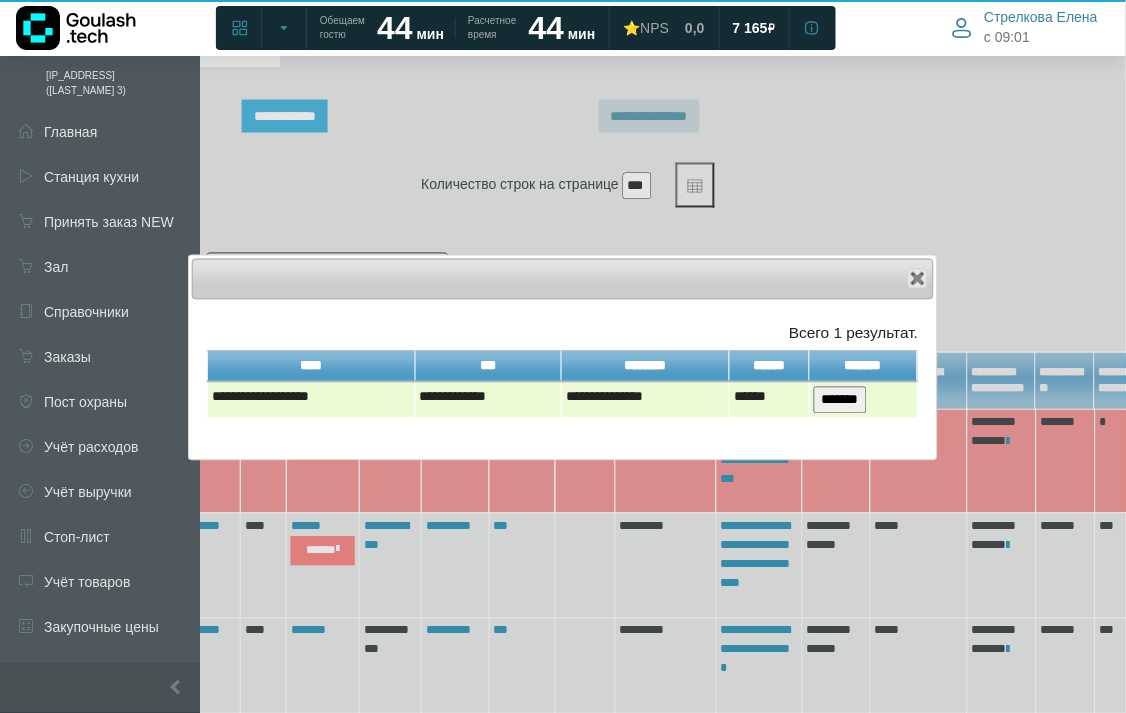 click on "*******" at bounding box center (840, 400) 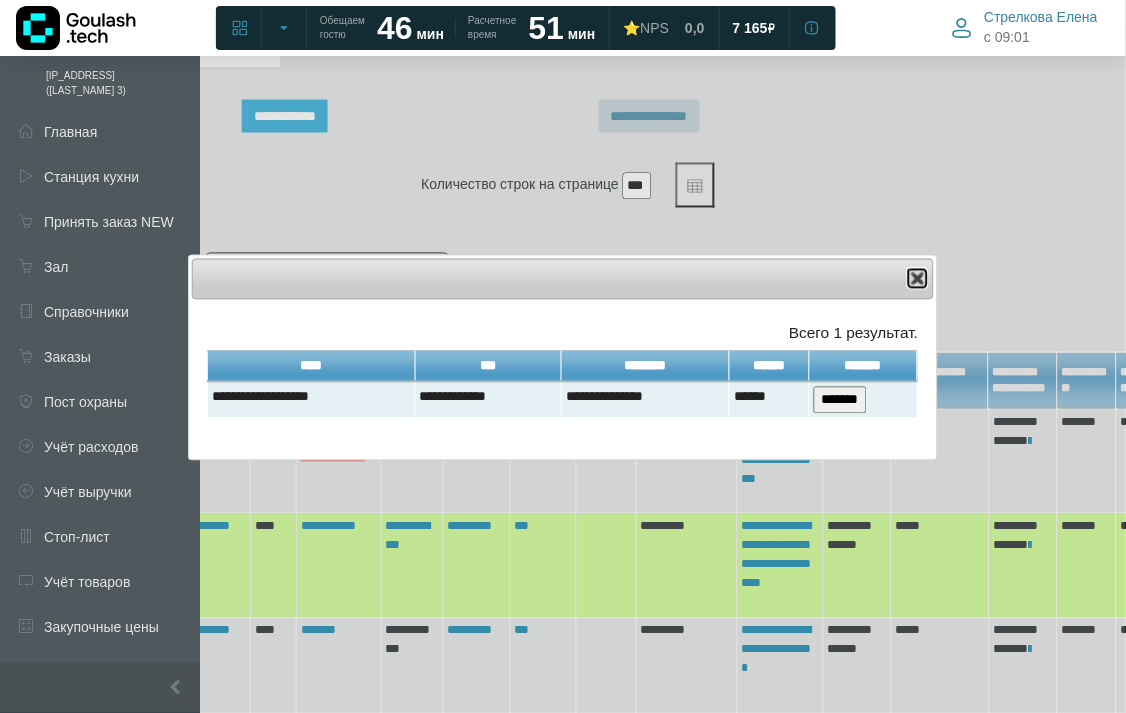 click at bounding box center (918, 279) 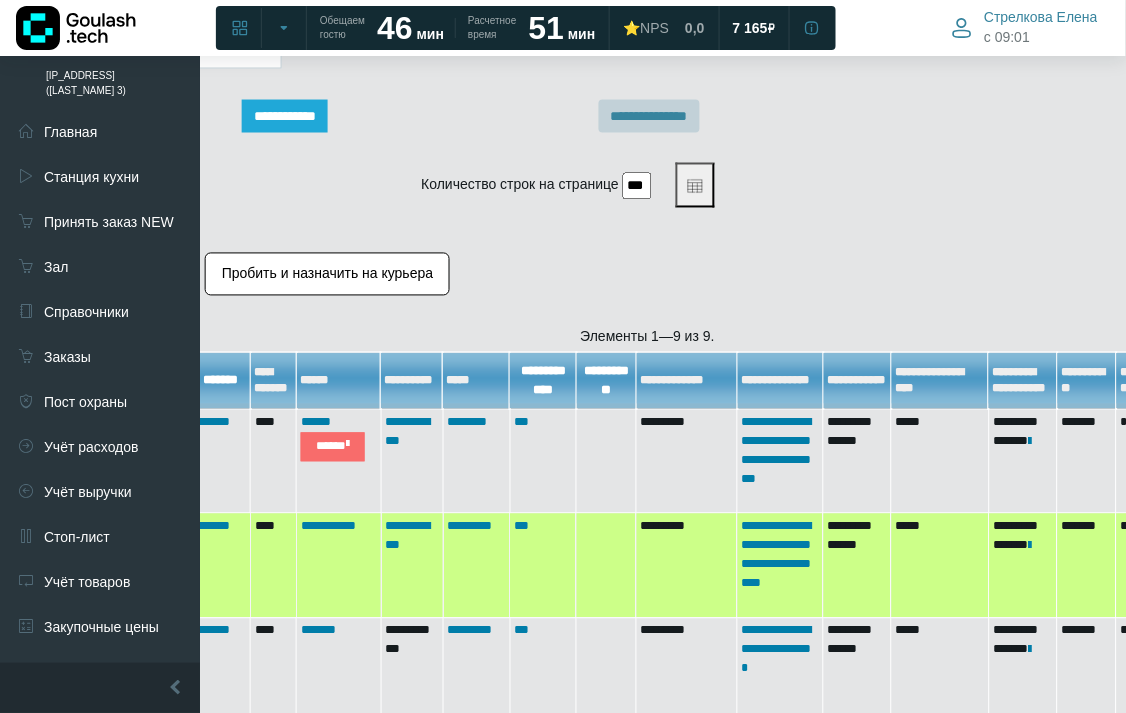 scroll, scrollTop: 706, scrollLeft: 280, axis: both 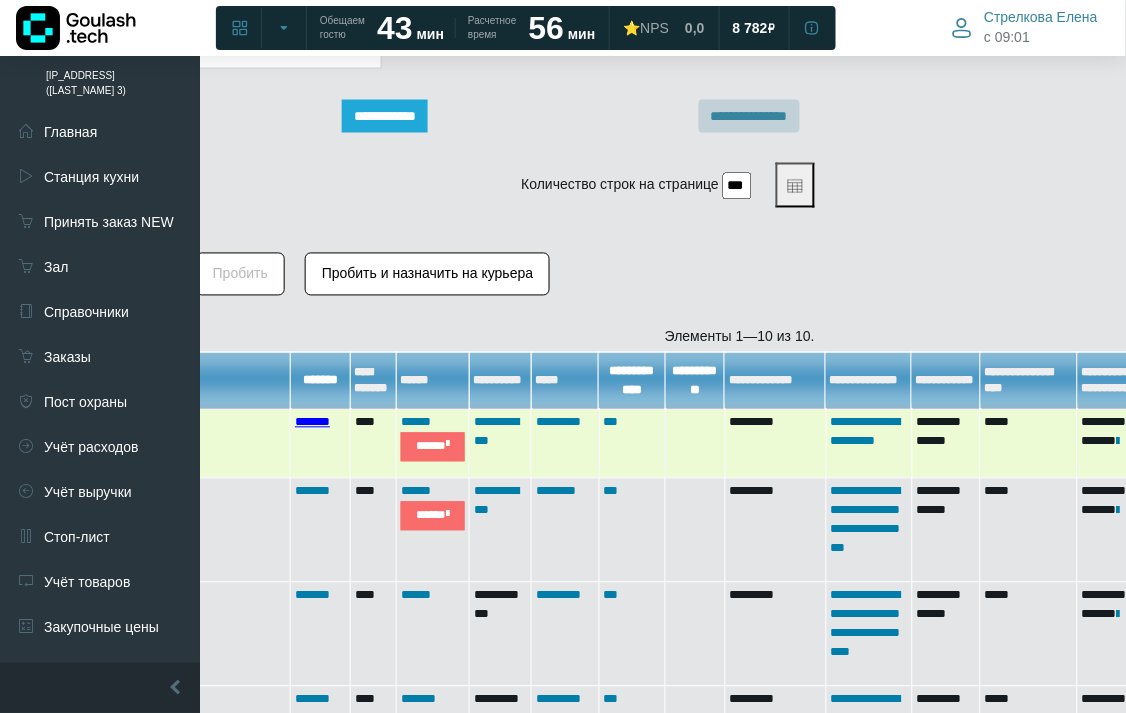 click on "*******" at bounding box center (312, 422) 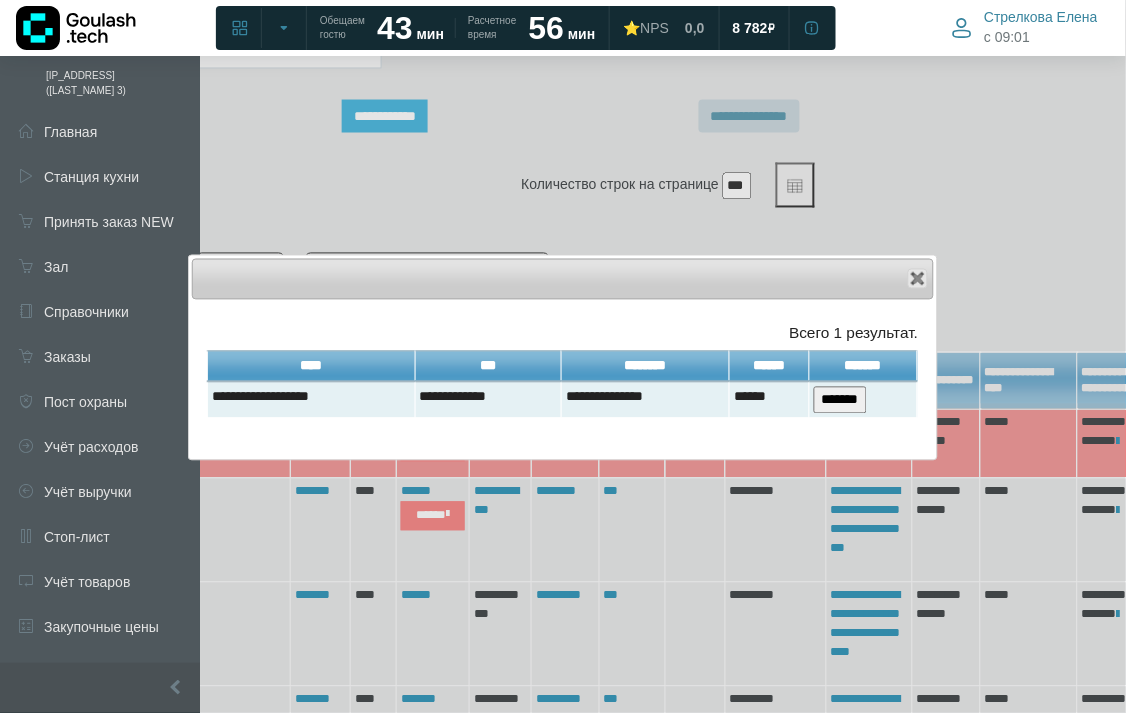 click on "*******" at bounding box center [840, 400] 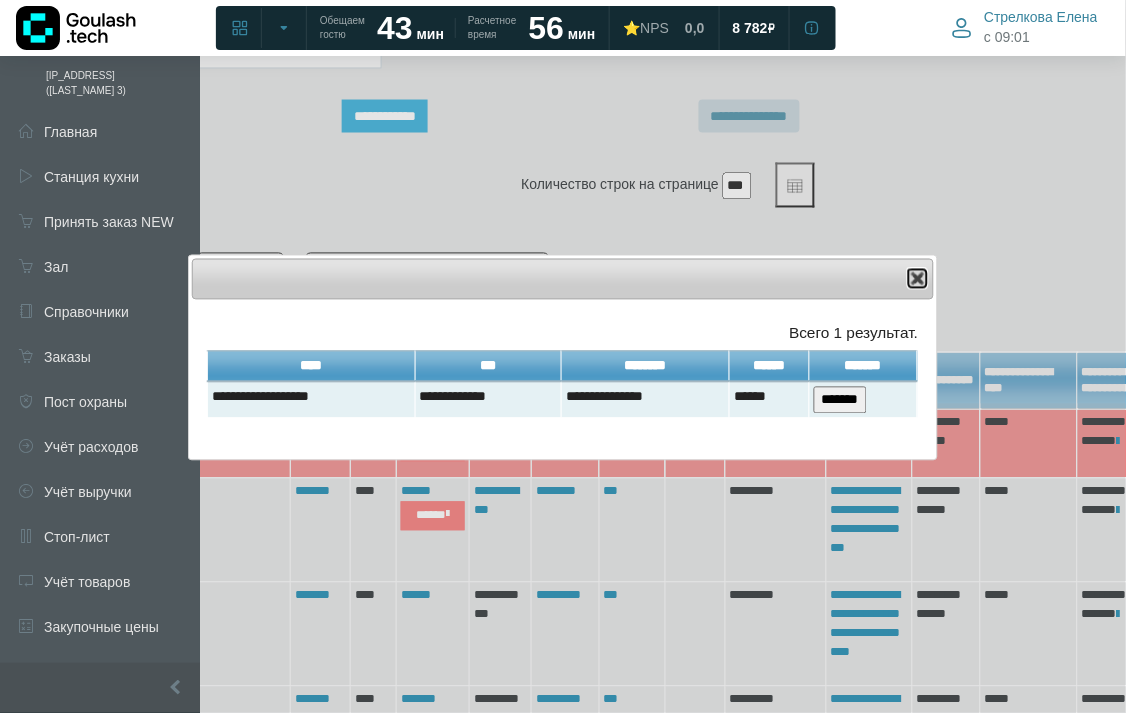 click at bounding box center (918, 279) 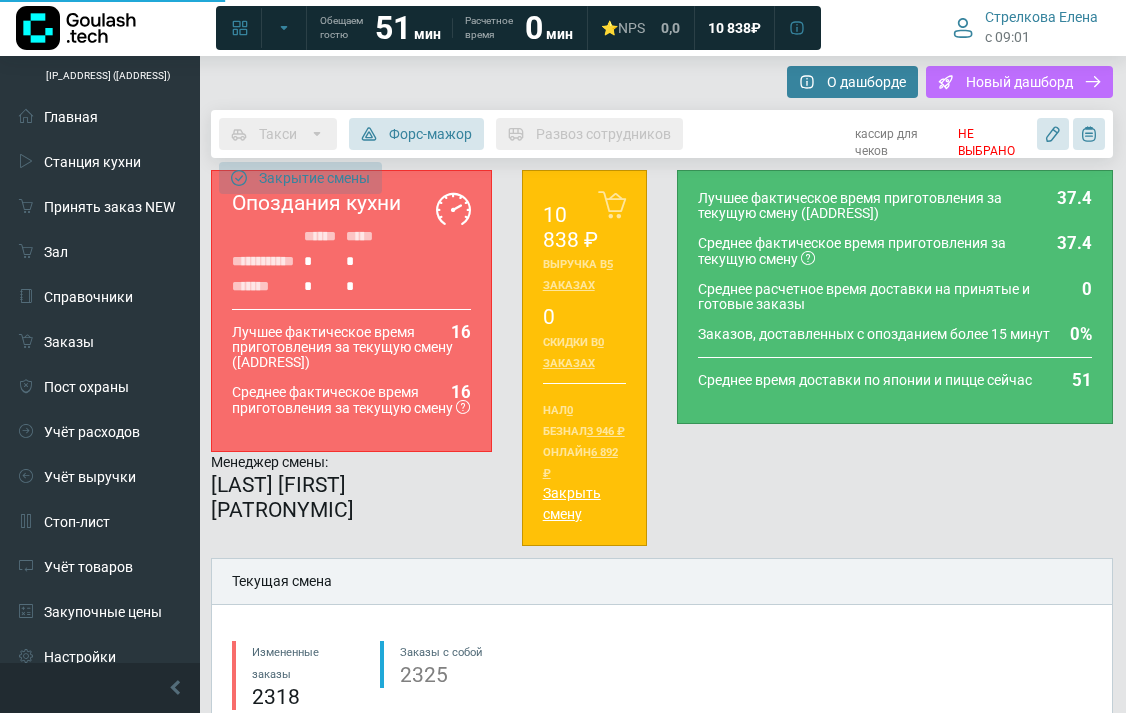 type on "**********" 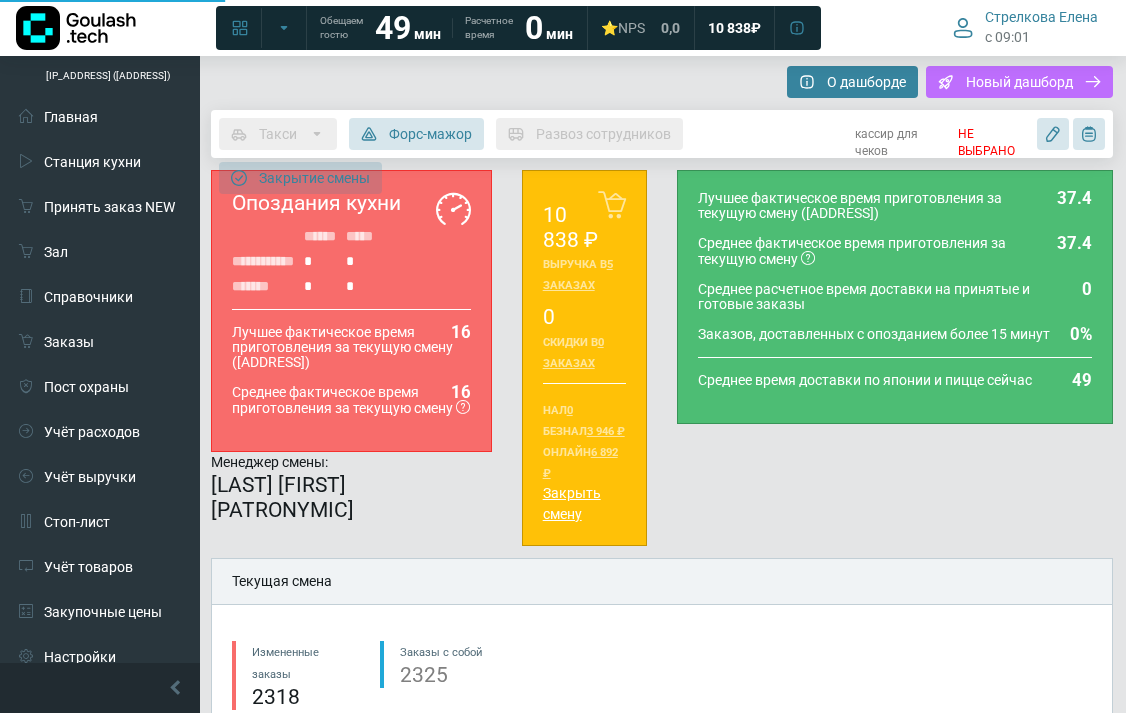type on "**********" 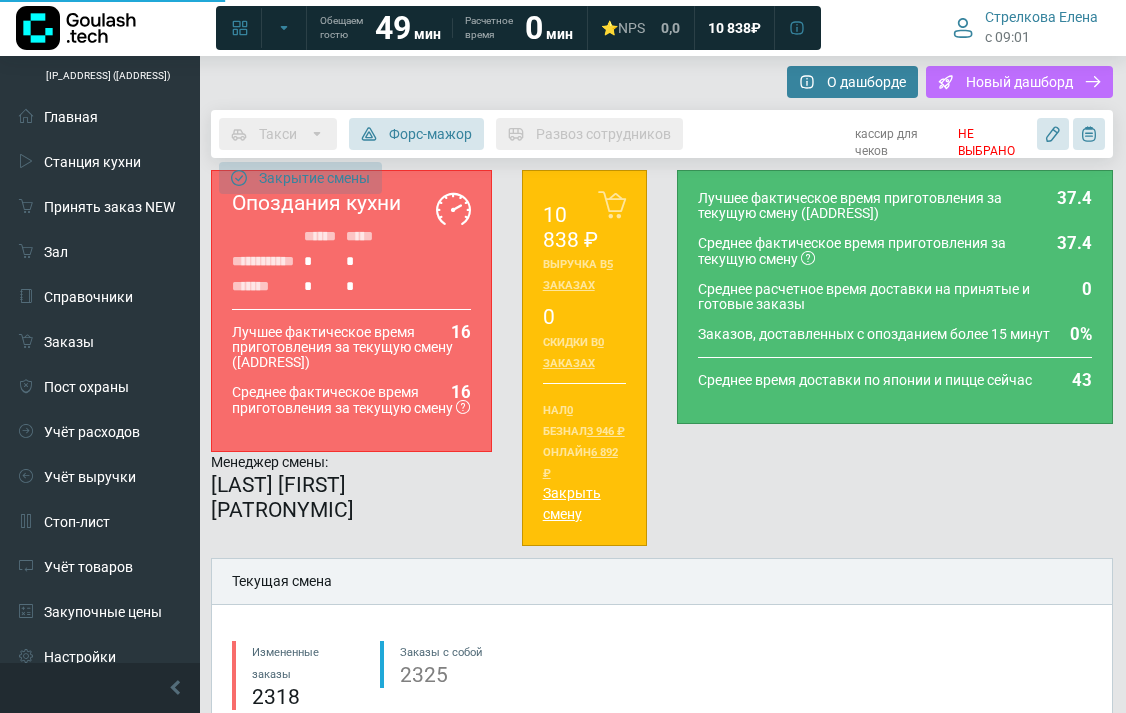type on "**********" 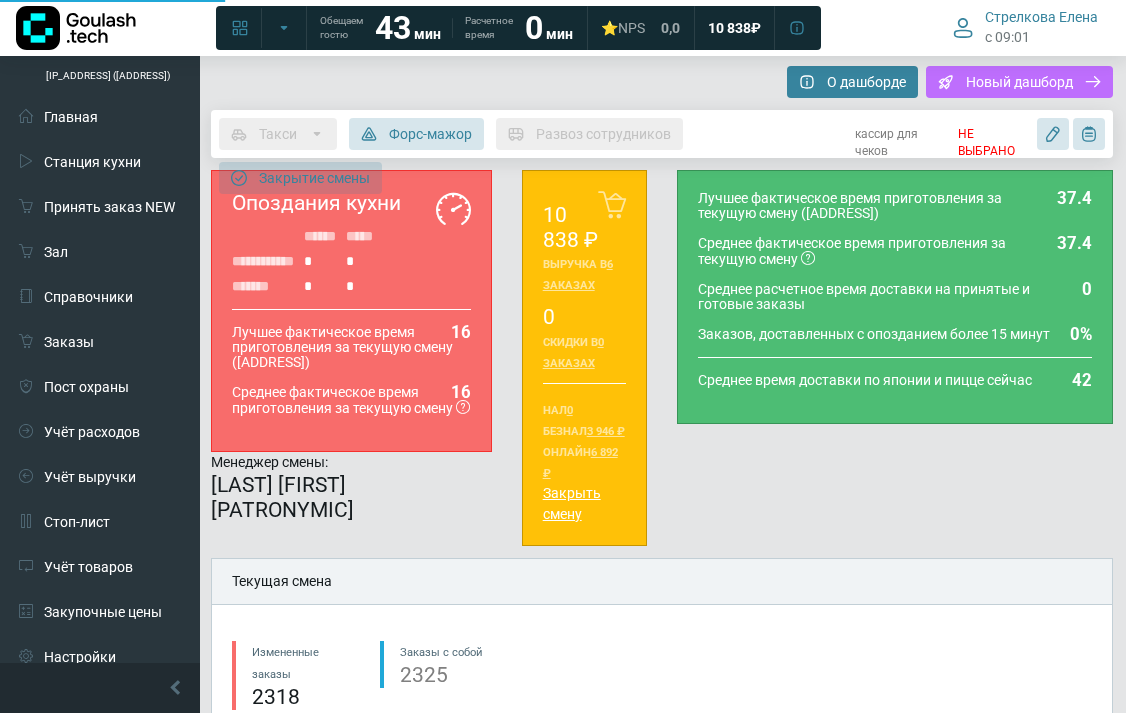 type on "**********" 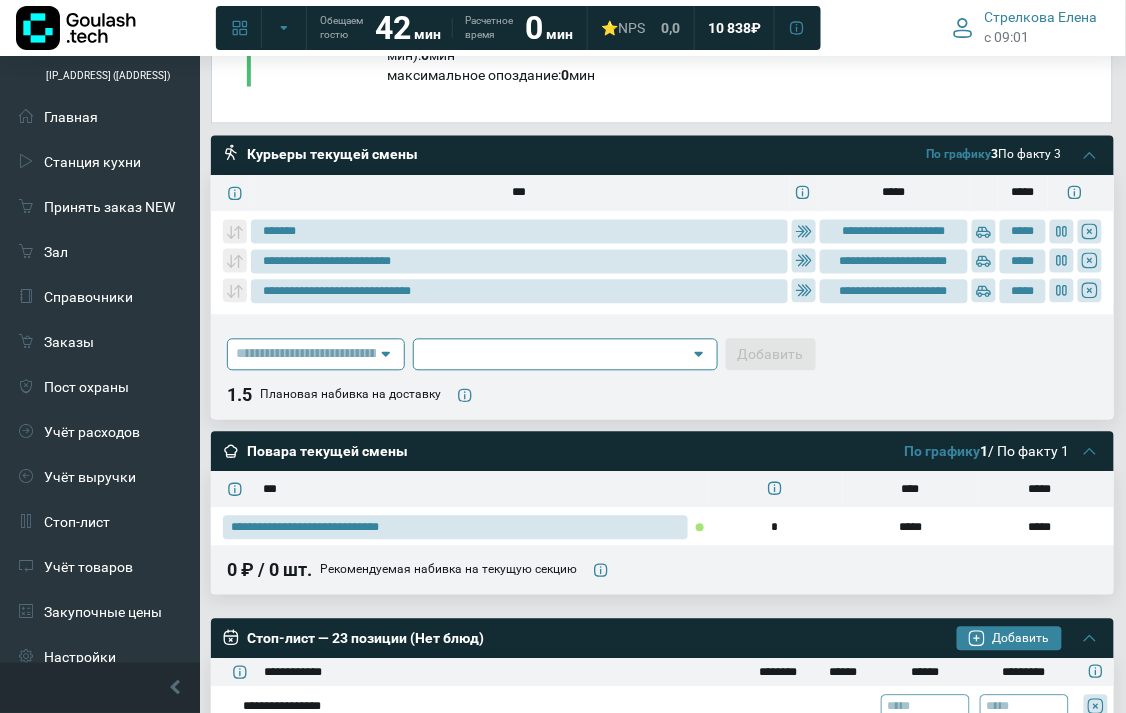scroll, scrollTop: 777, scrollLeft: 0, axis: vertical 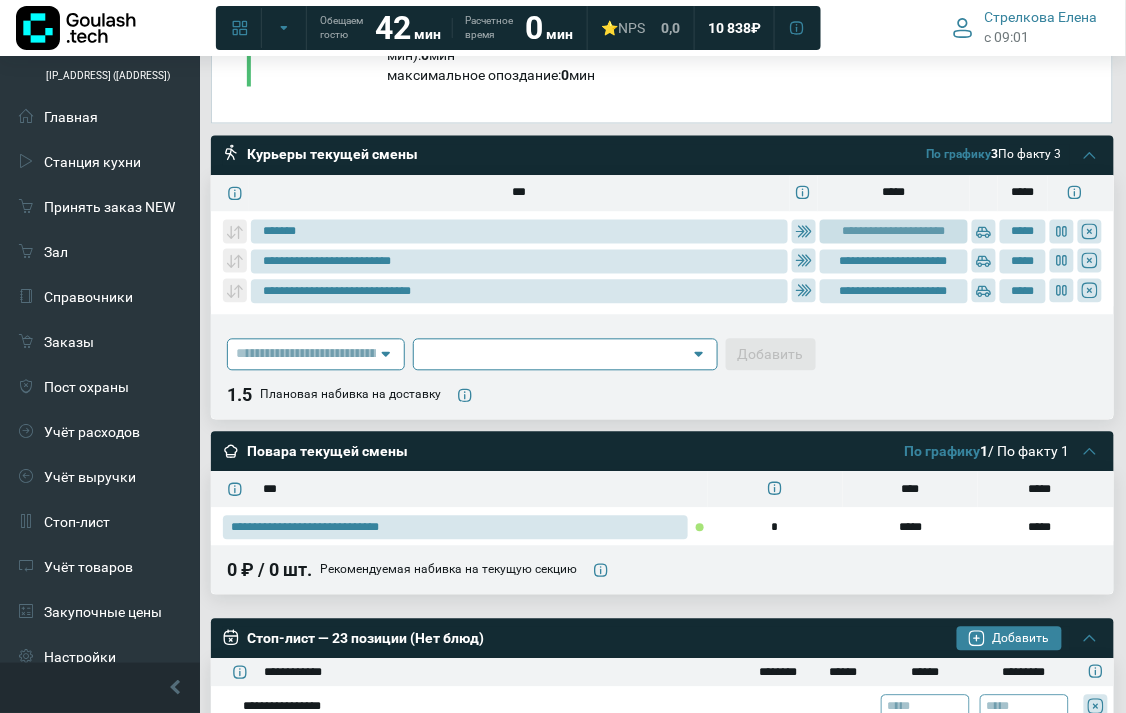 click on "**********" at bounding box center (894, 232) 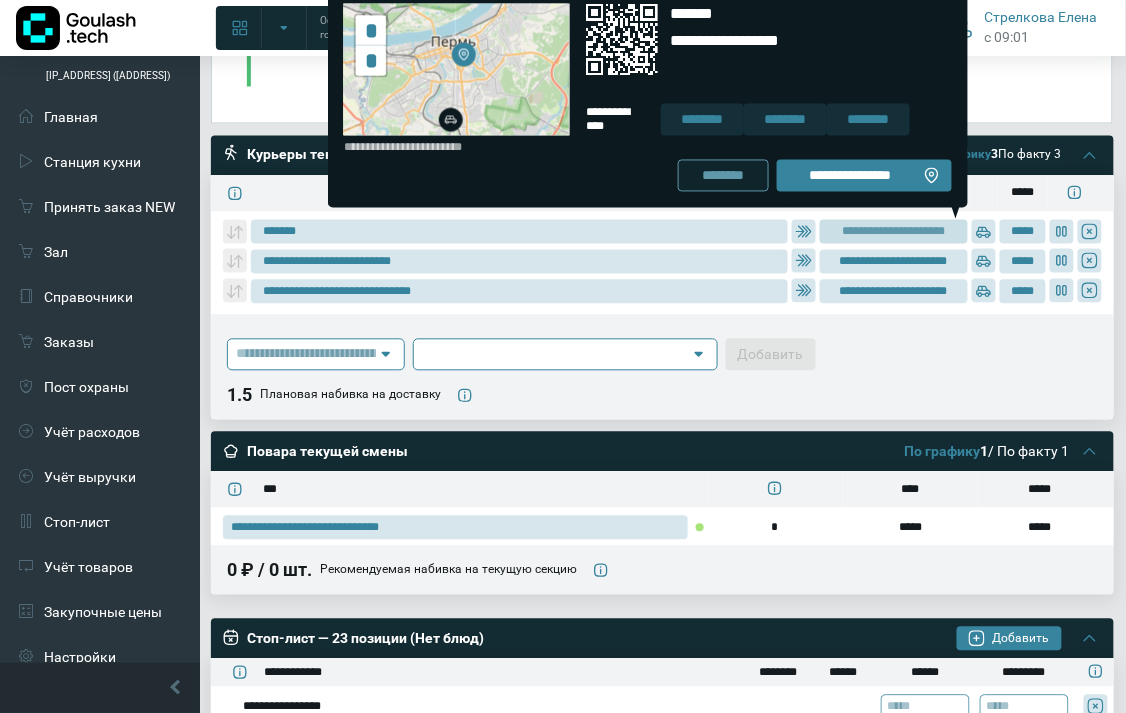 click on "********" at bounding box center (723, 176) 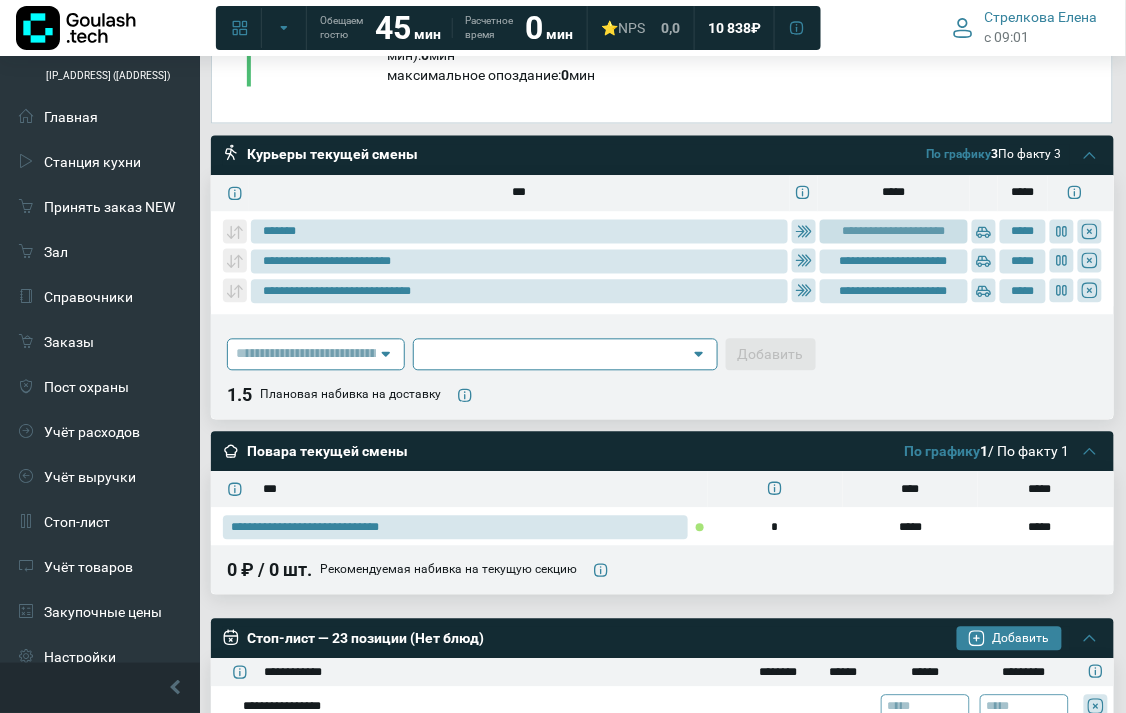 click on "**********" at bounding box center (894, 232) 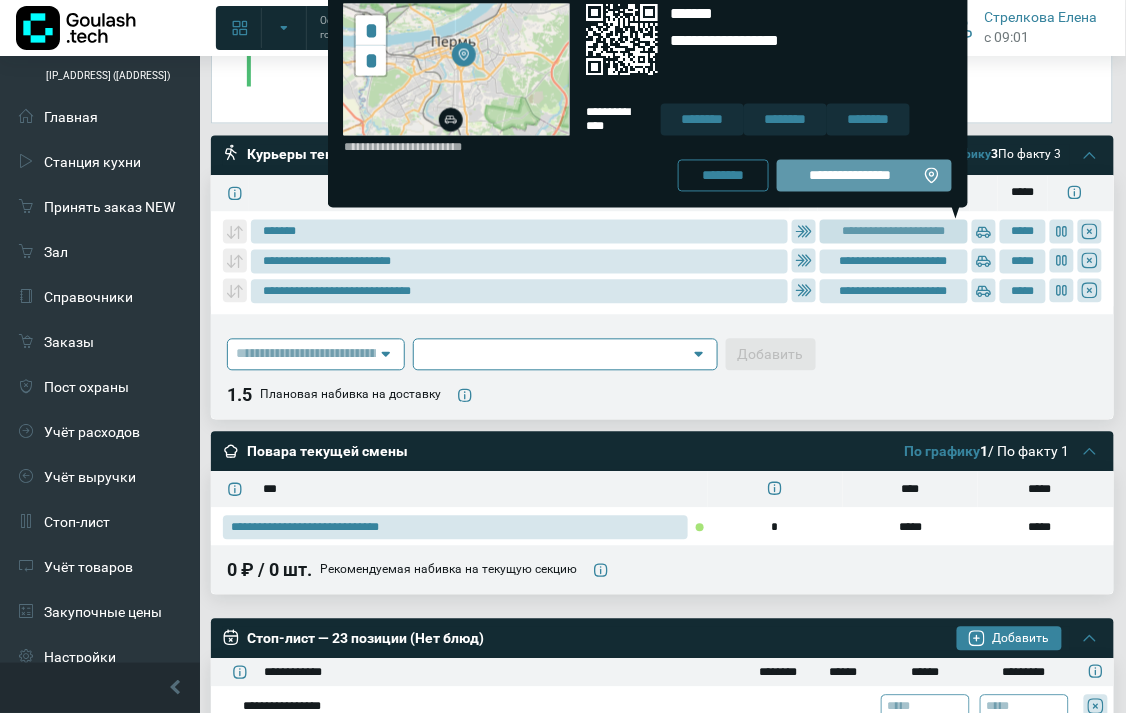 click on "**********" at bounding box center [850, 176] 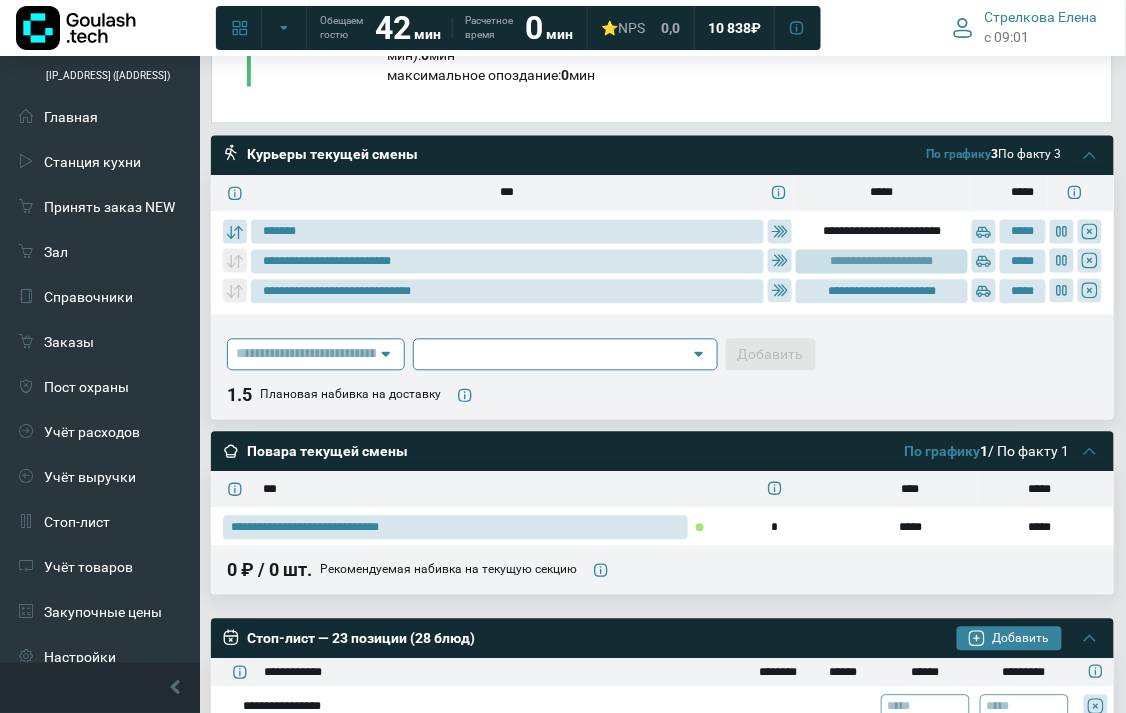 click on "**********" 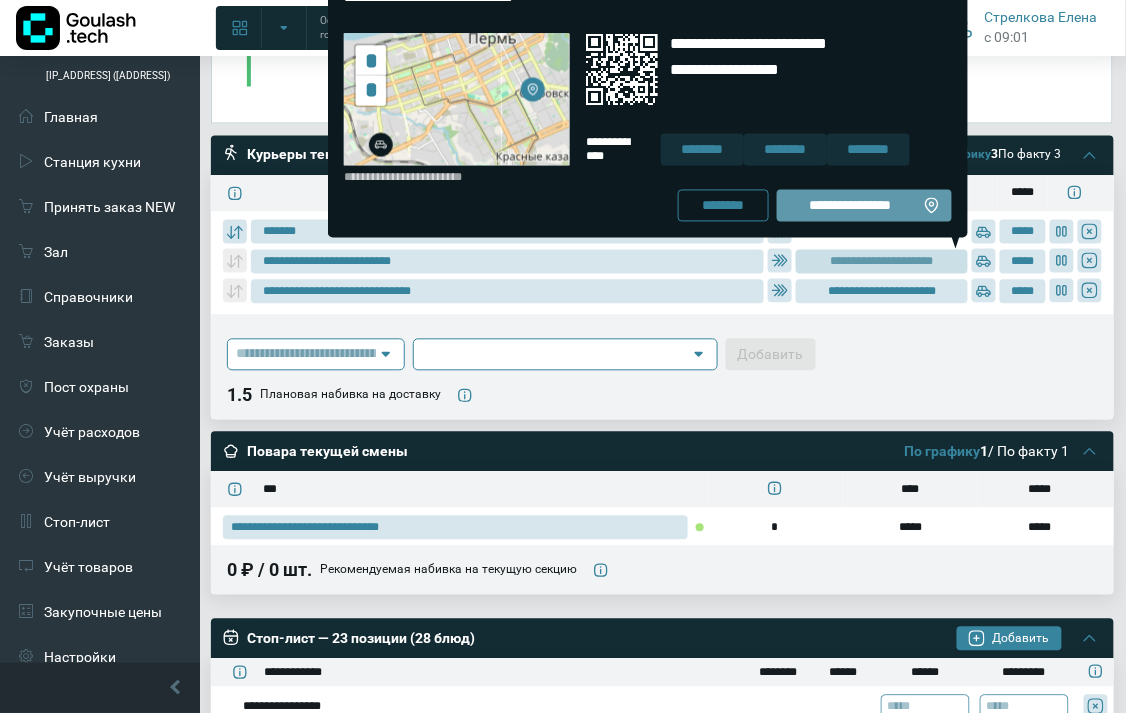 click on "**********" at bounding box center [864, 206] 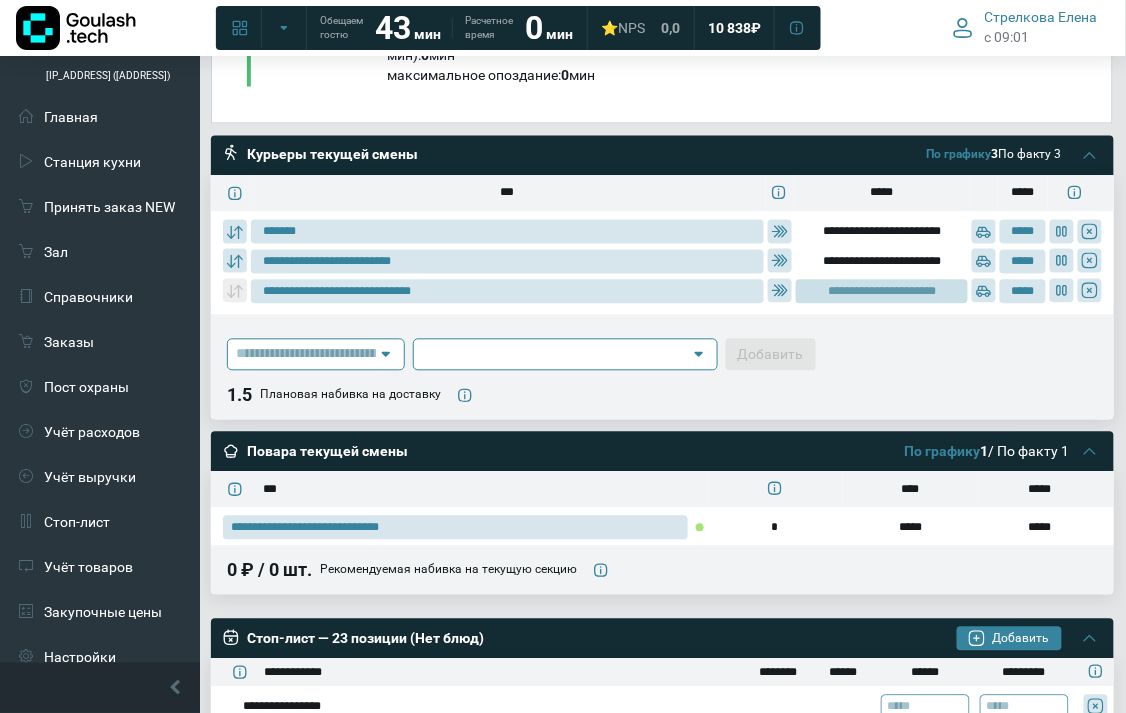 click on "**********" at bounding box center [882, 292] 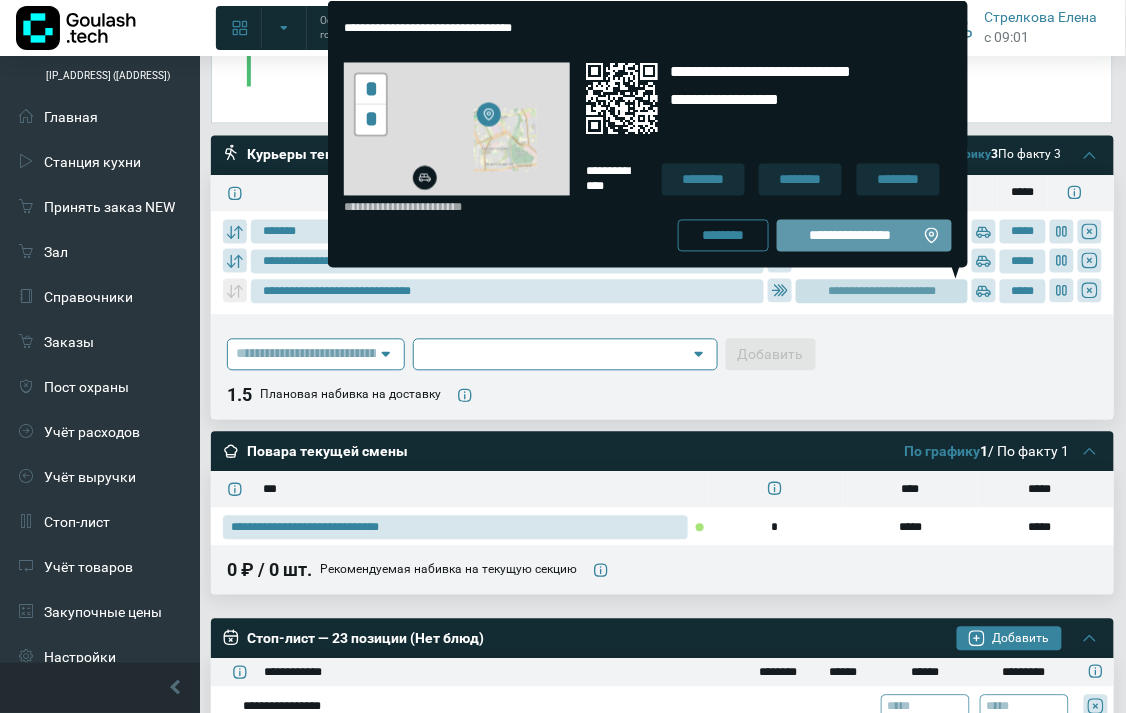 click on "**********" at bounding box center (850, 236) 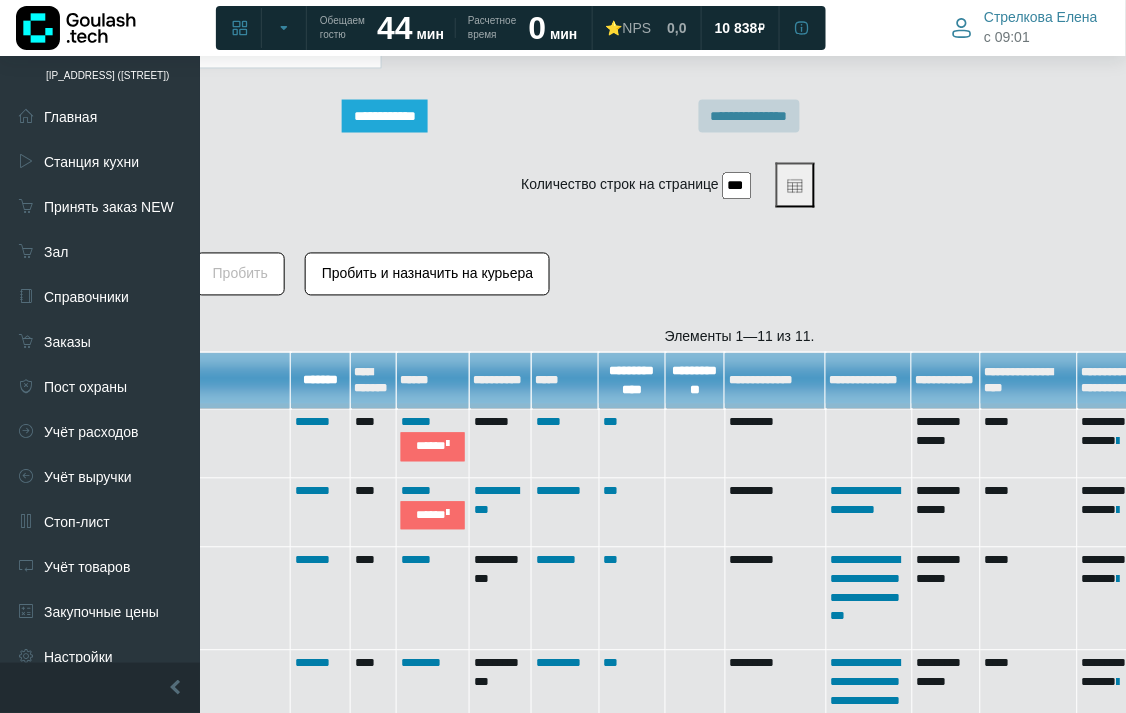 scroll, scrollTop: 706, scrollLeft: 280, axis: both 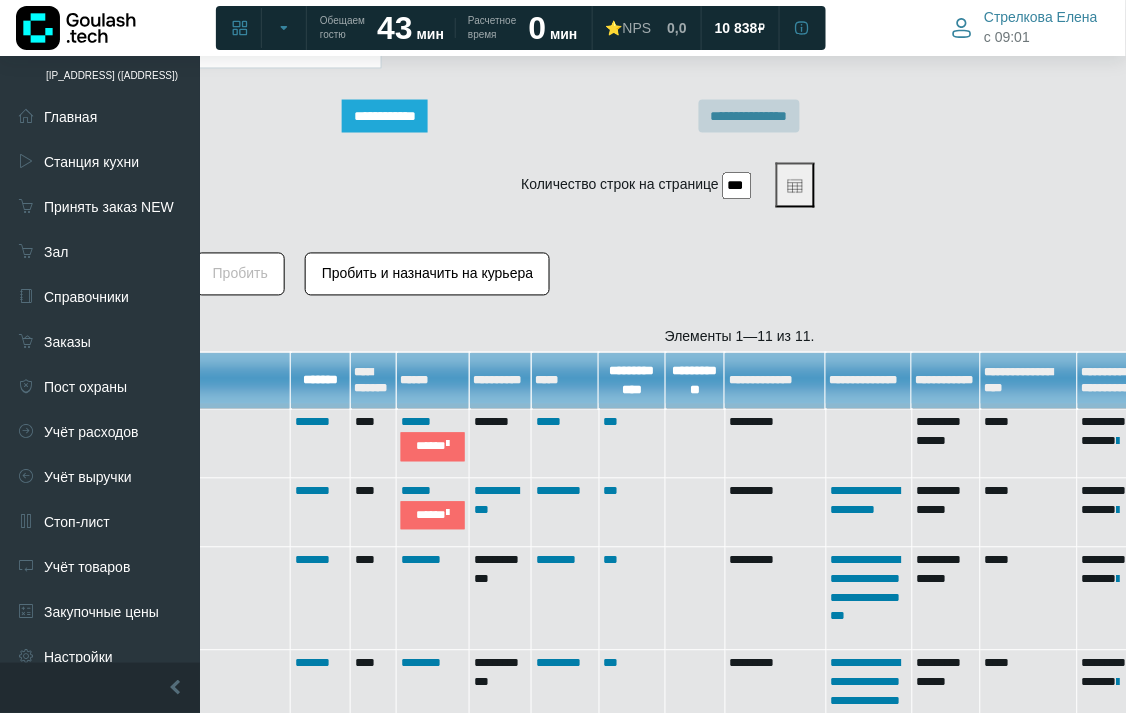 click on "*******" at bounding box center [312, 422] 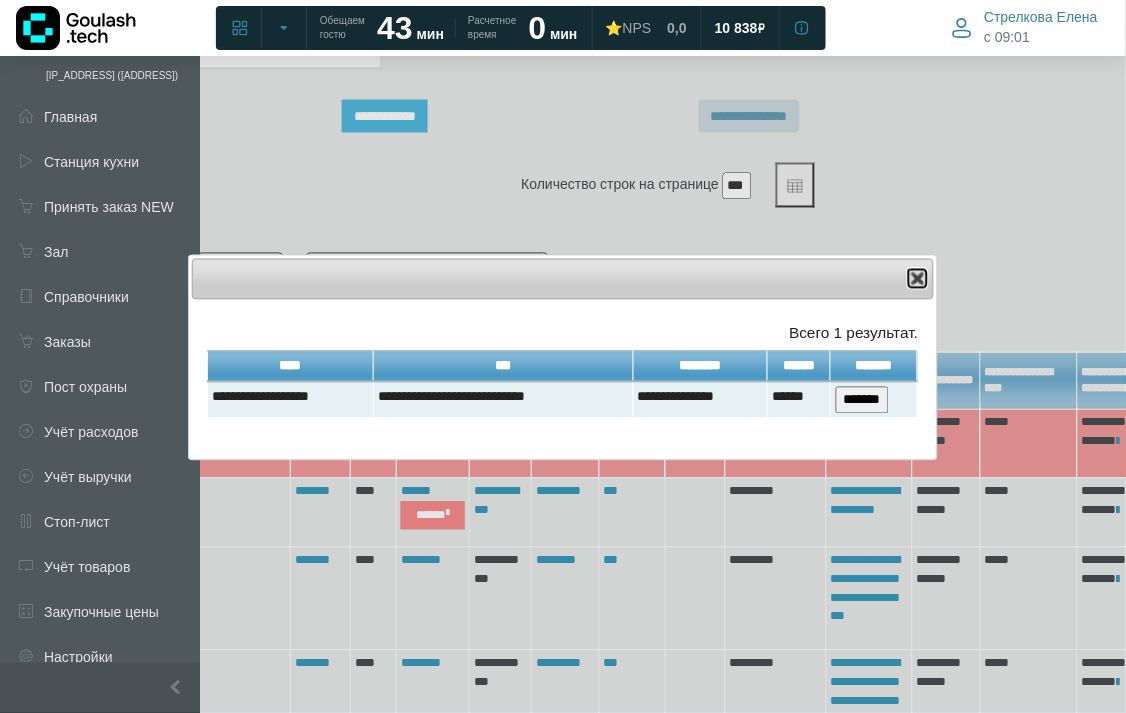 click at bounding box center [918, 279] 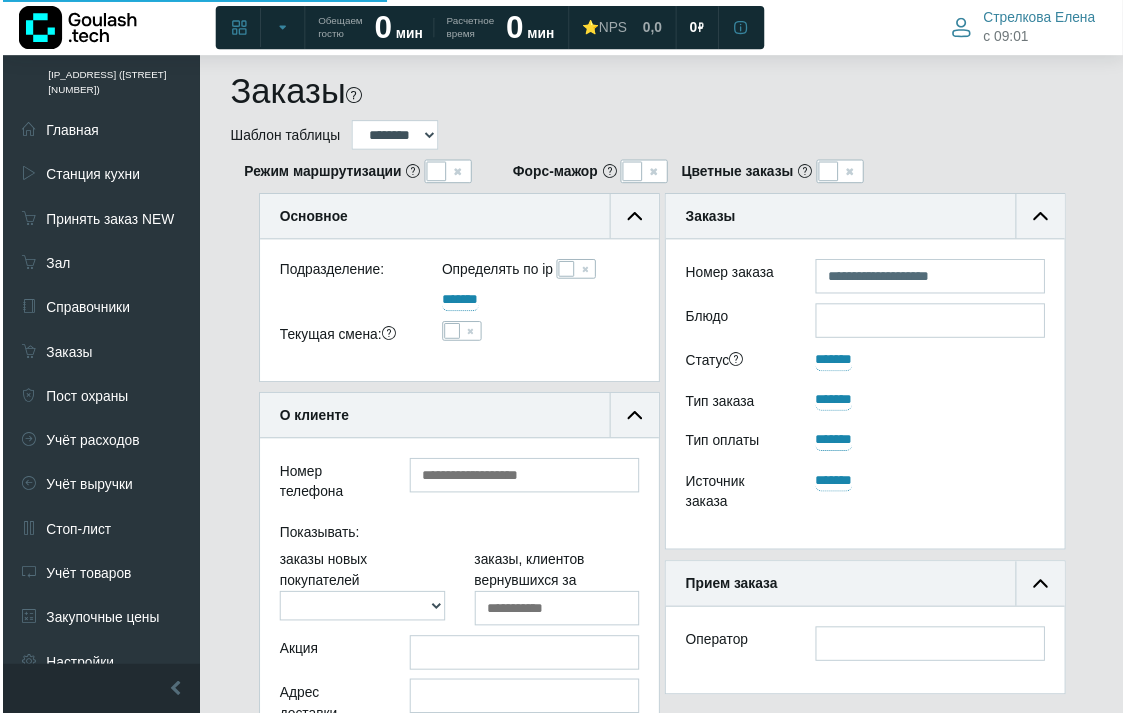 scroll, scrollTop: 1293, scrollLeft: 280, axis: both 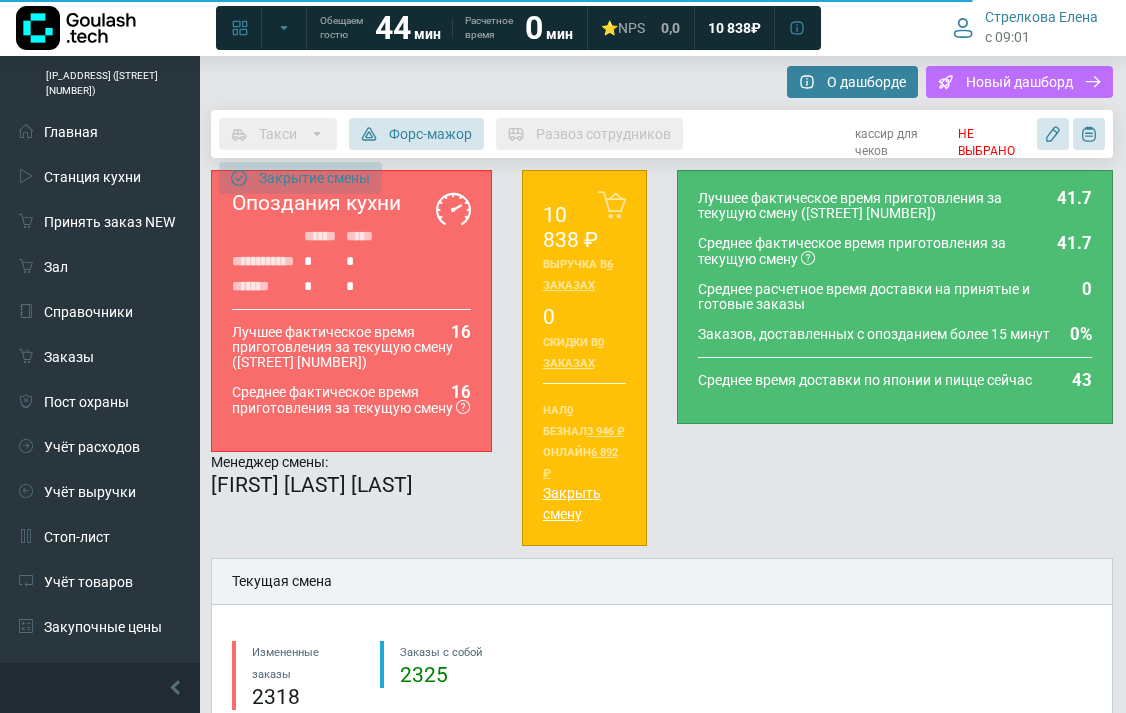 type on "**********" 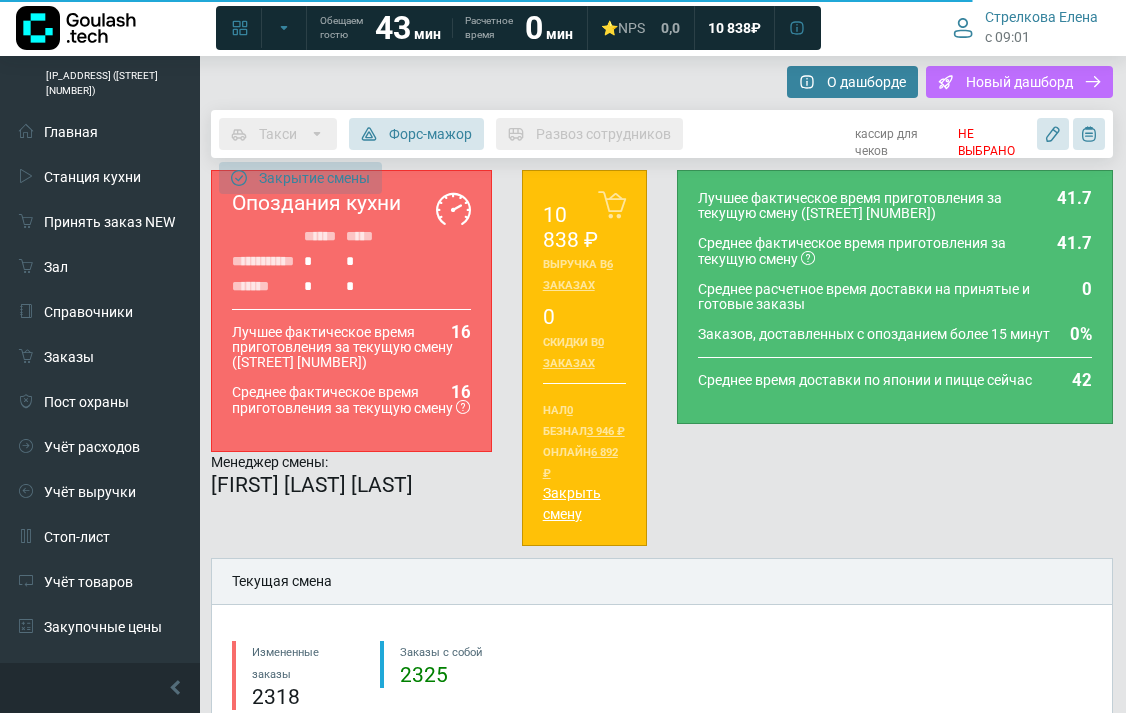 type on "**********" 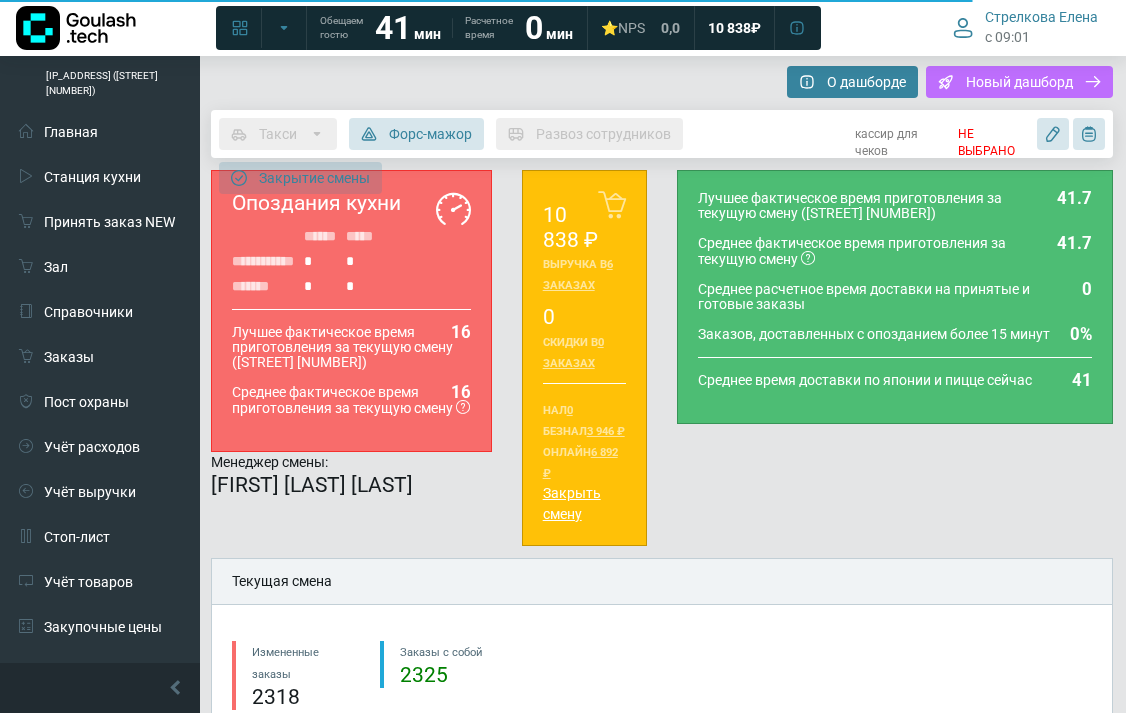 type on "**********" 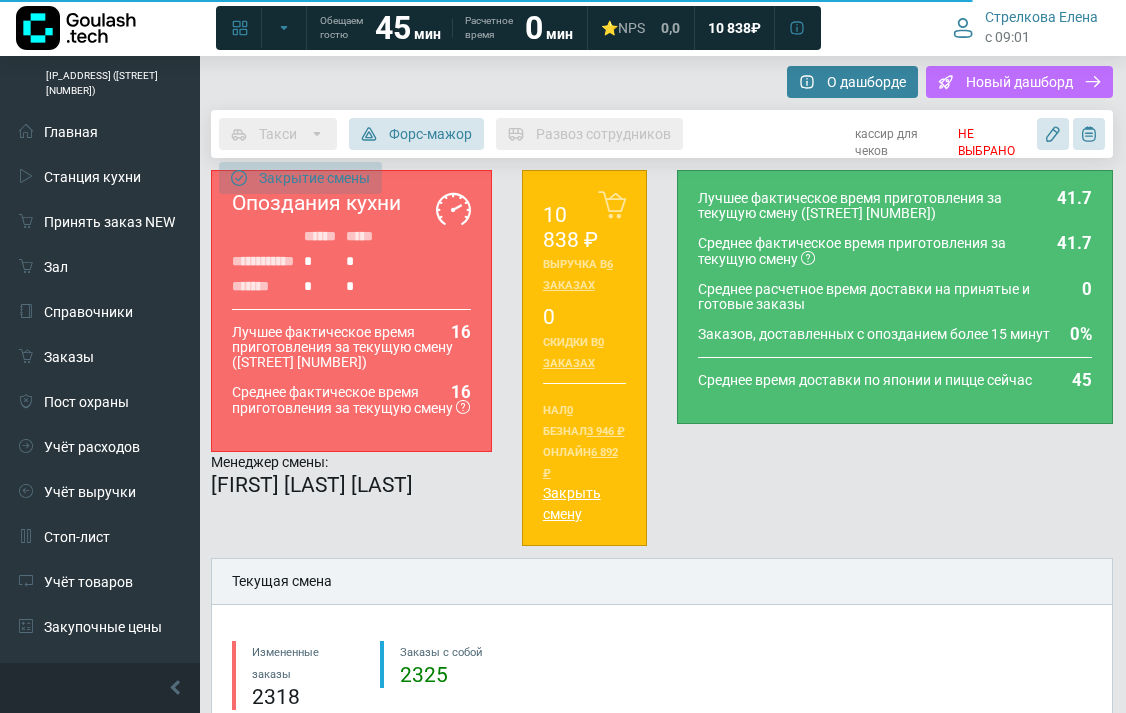 type on "**********" 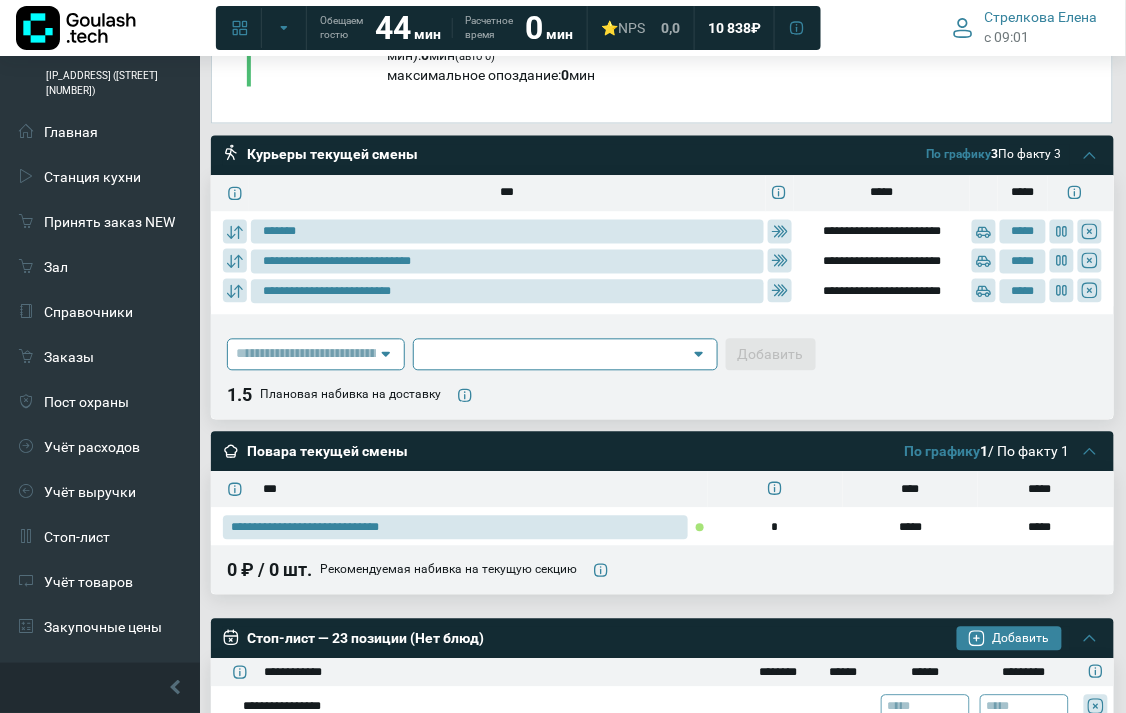 scroll, scrollTop: 777, scrollLeft: 0, axis: vertical 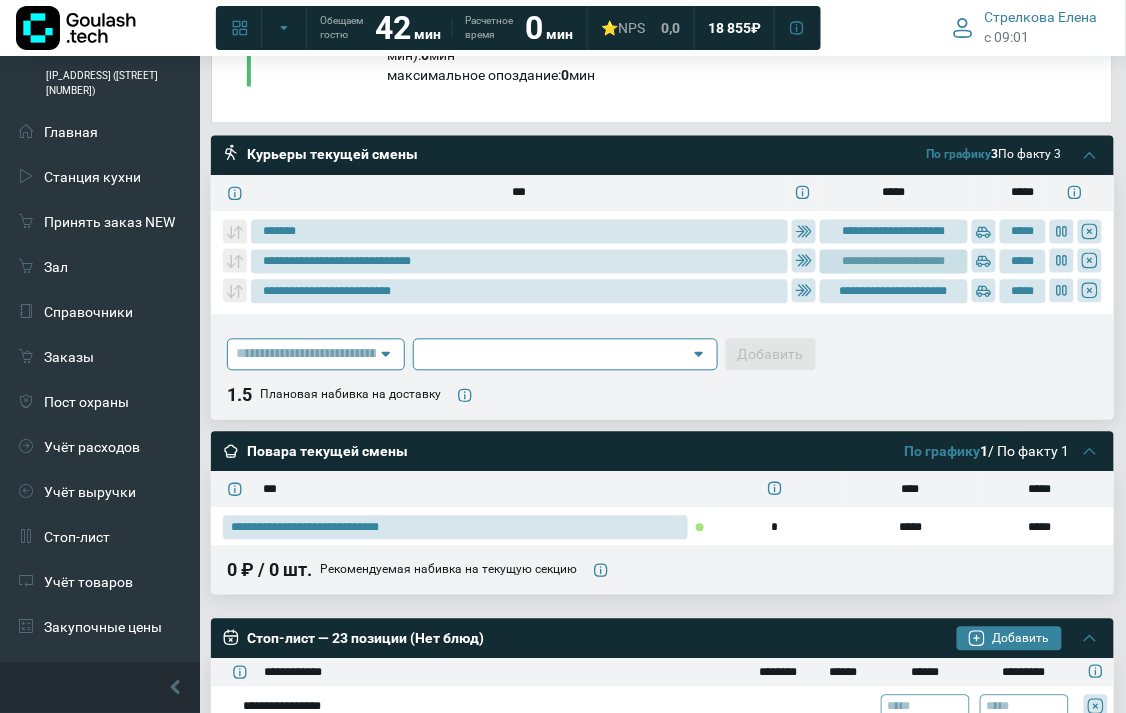 click on "**********" at bounding box center (894, 262) 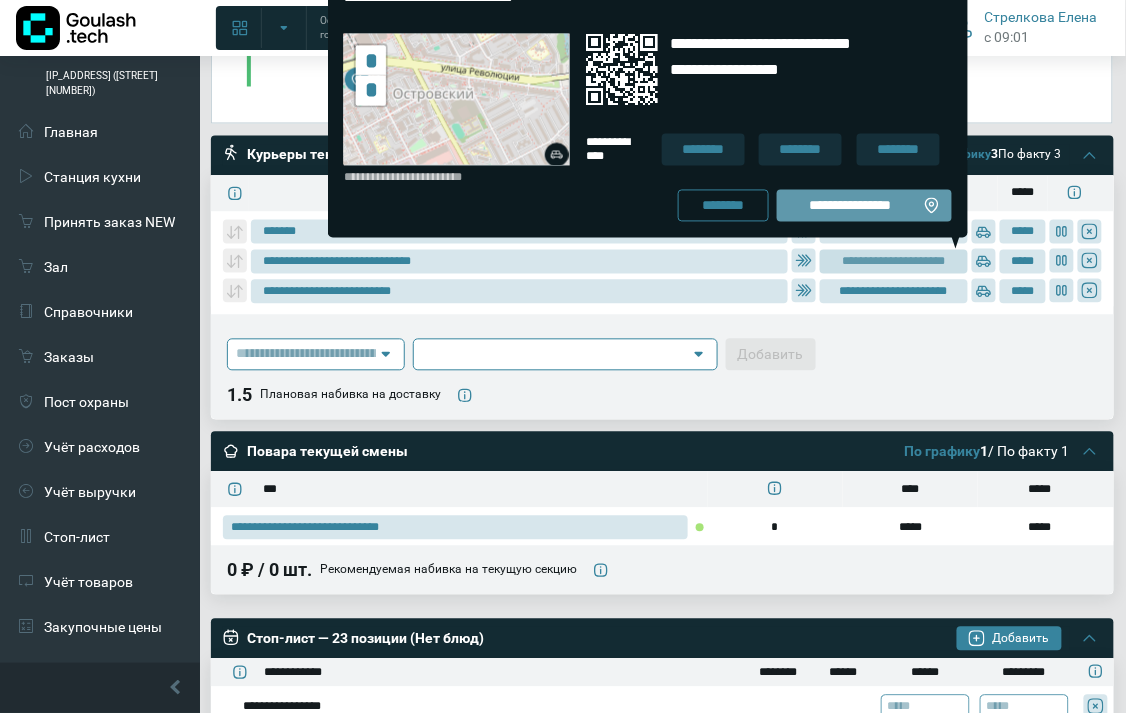 click on "**********" at bounding box center (850, 206) 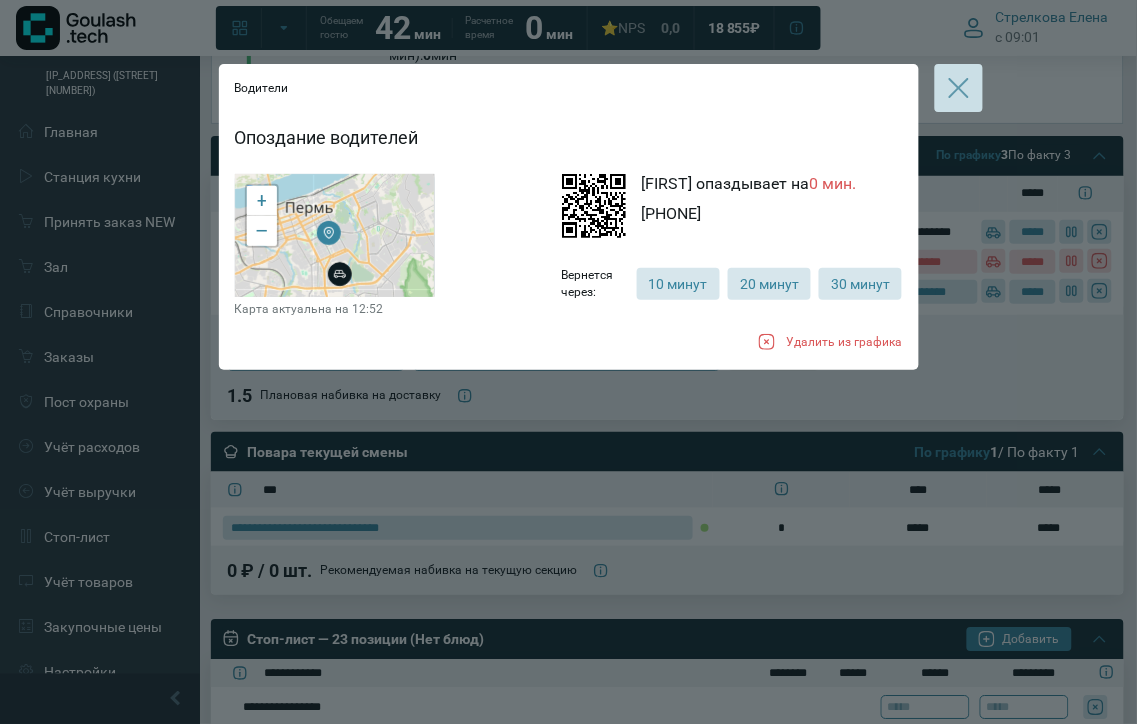 click at bounding box center [959, 88] 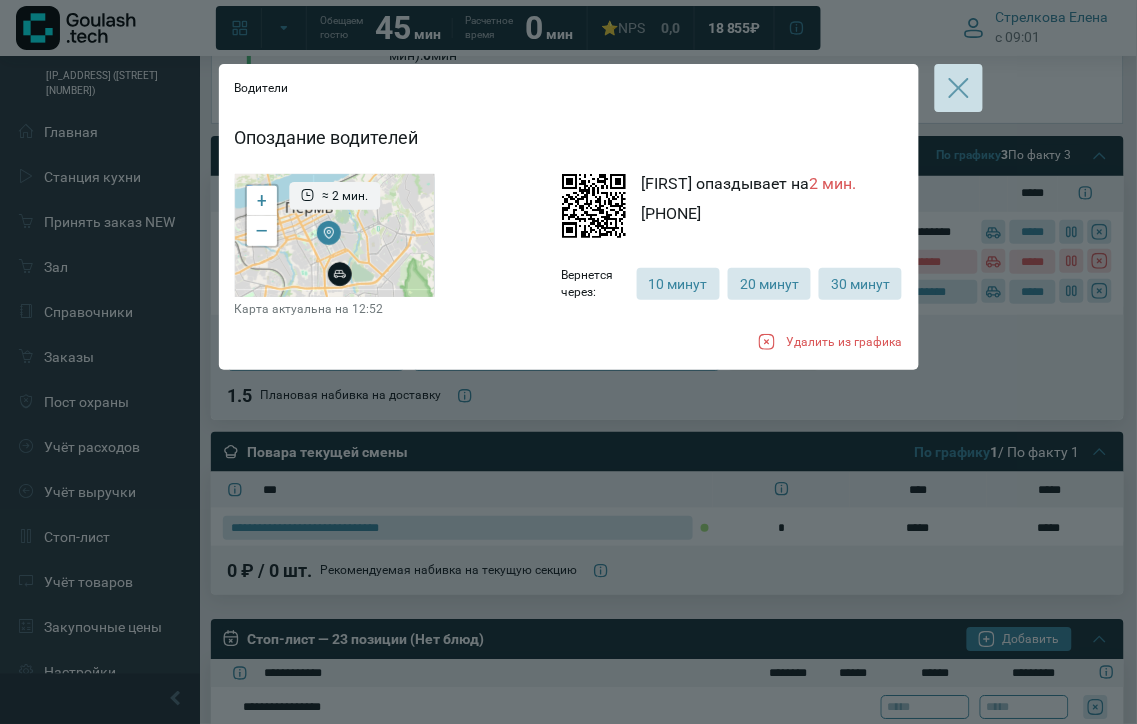 click 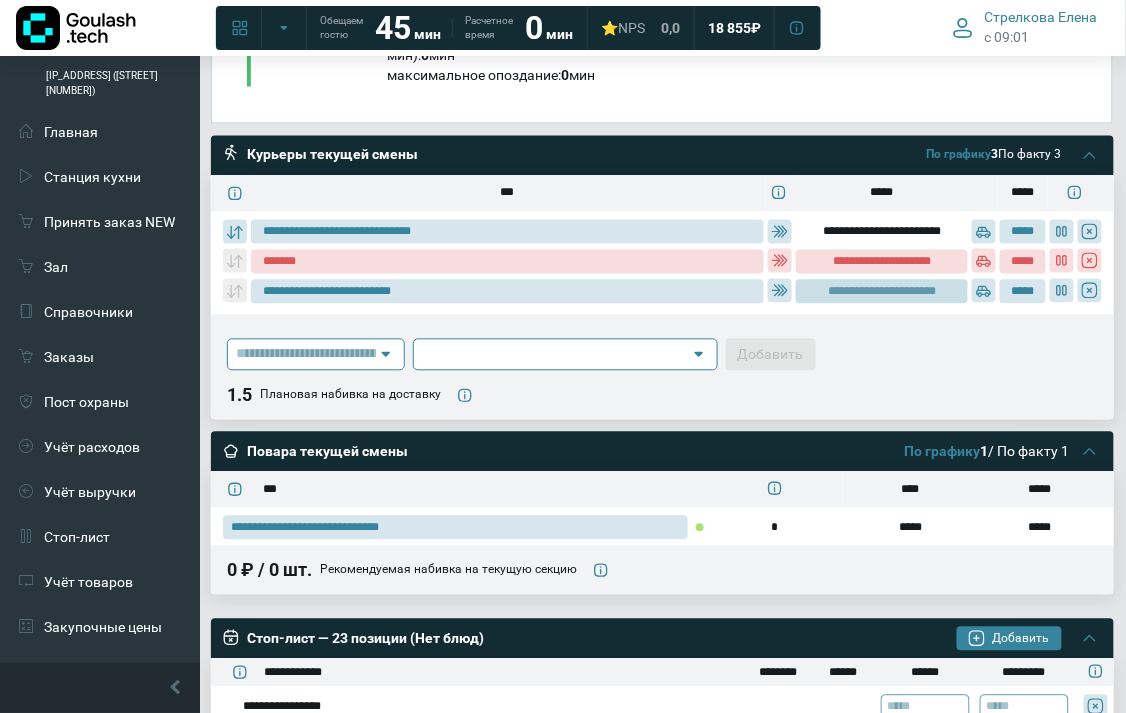click on "**********" at bounding box center [882, 292] 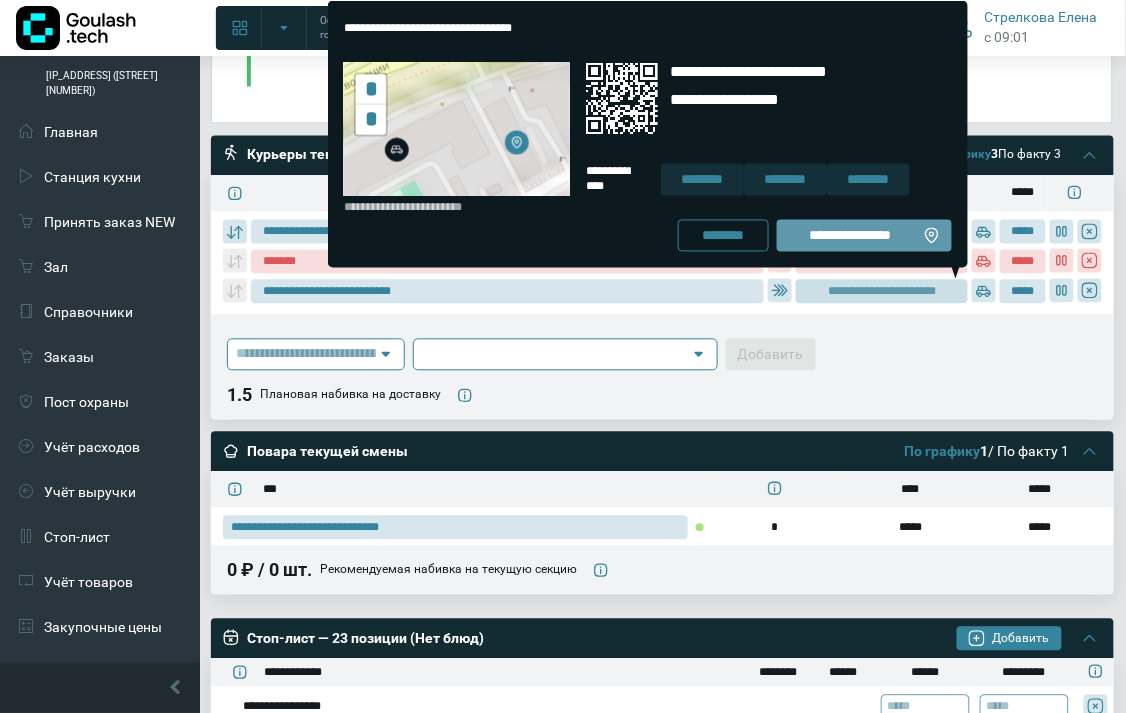 click on "**********" at bounding box center (864, 236) 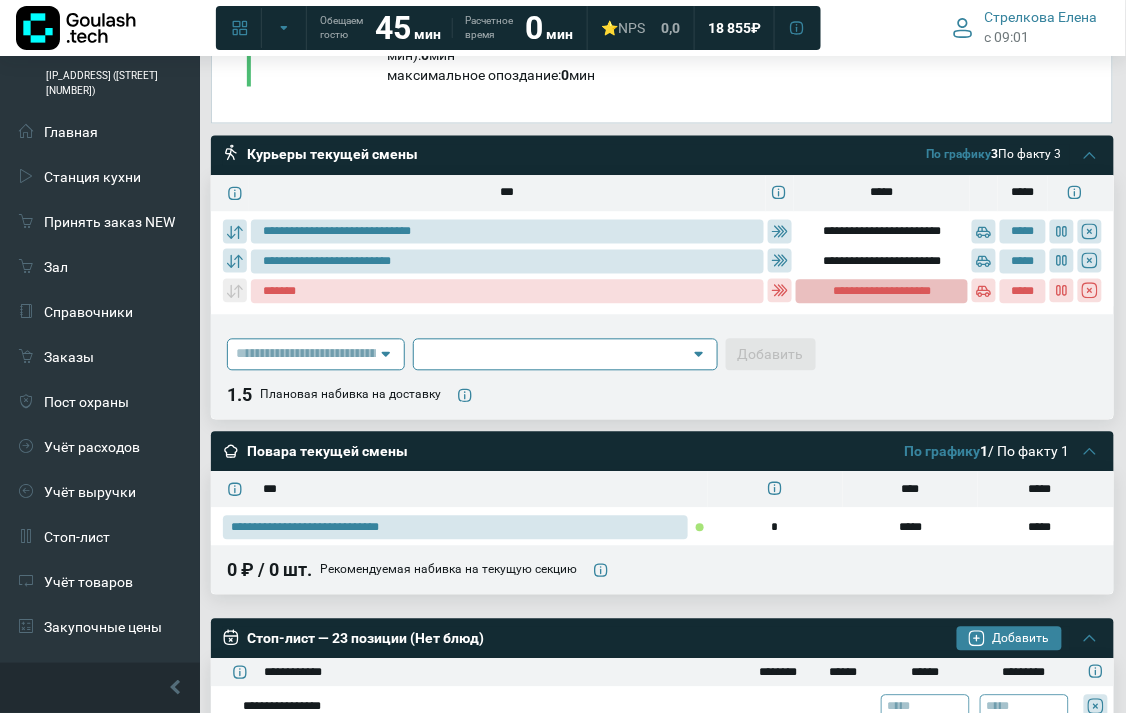 click on "**********" at bounding box center [881, 292] 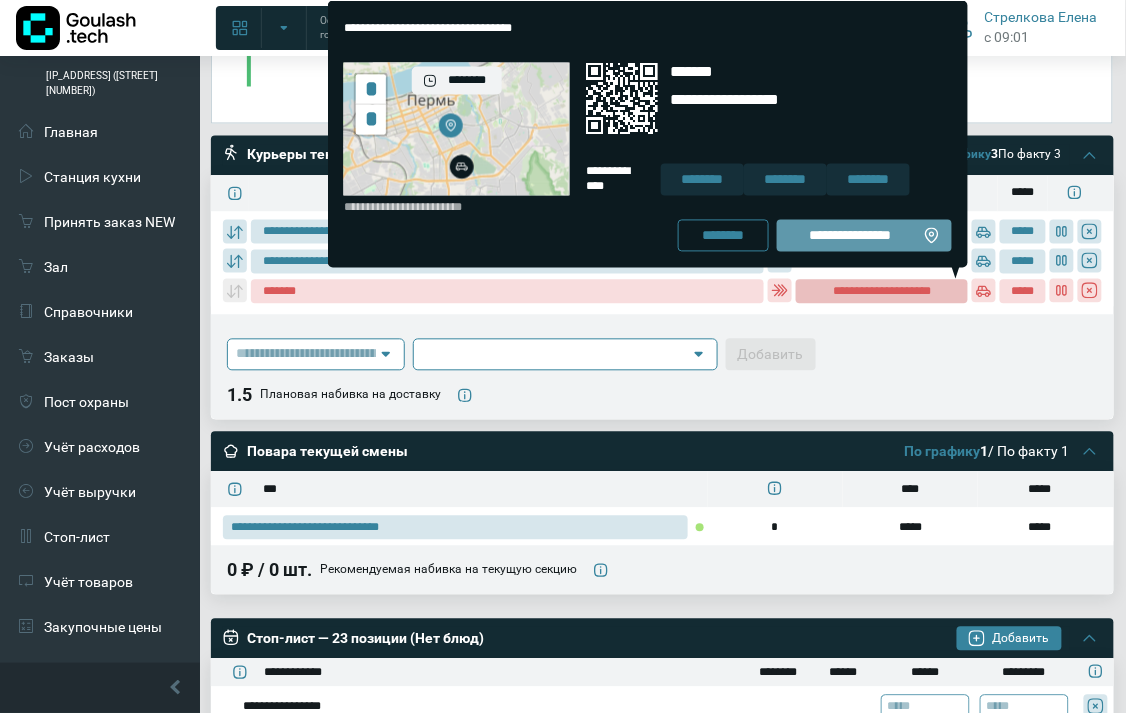 click on "**********" at bounding box center (864, 236) 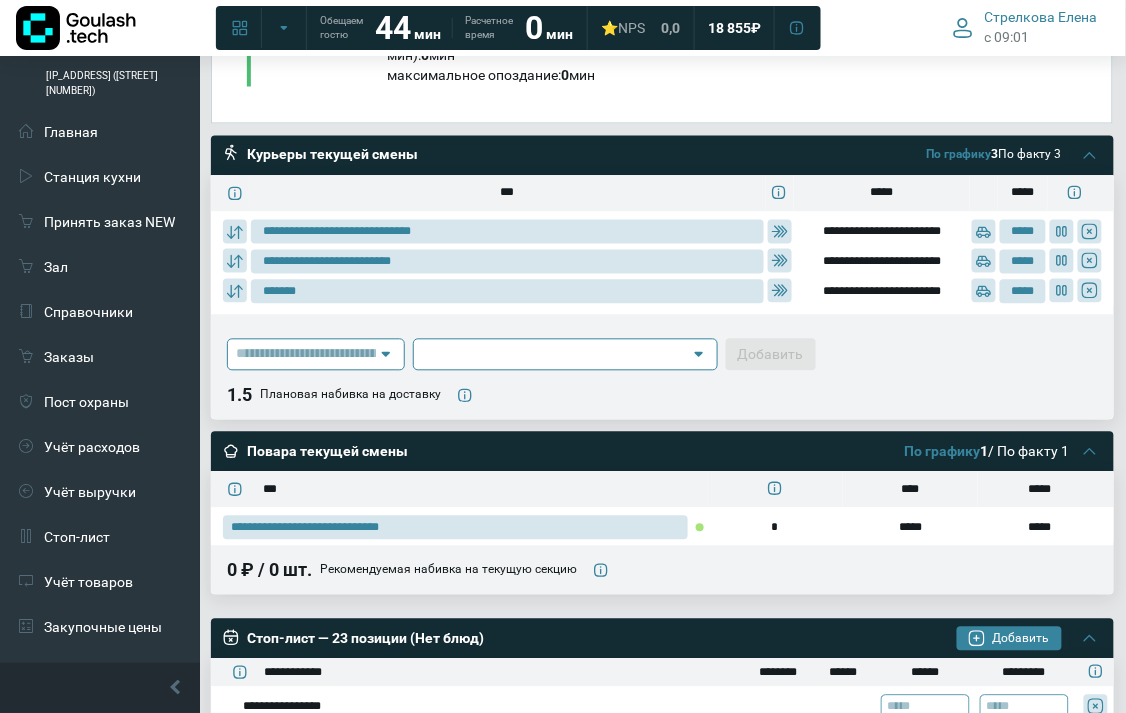 scroll, scrollTop: 666, scrollLeft: 0, axis: vertical 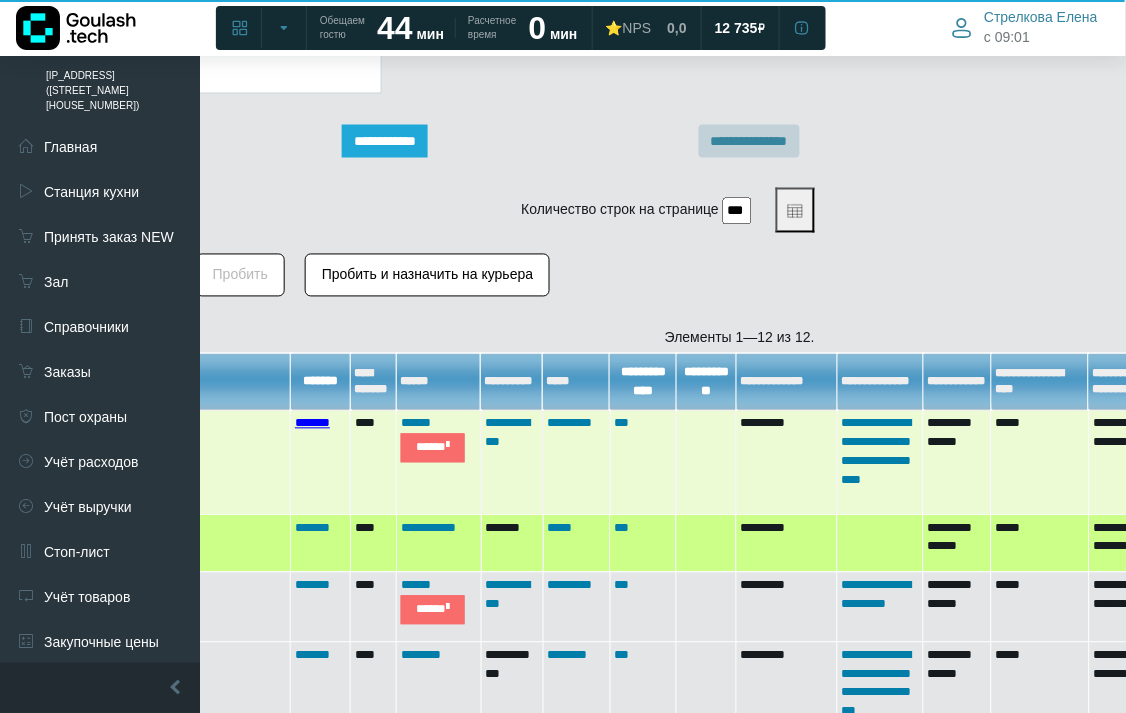 click on "*******" at bounding box center (312, 423) 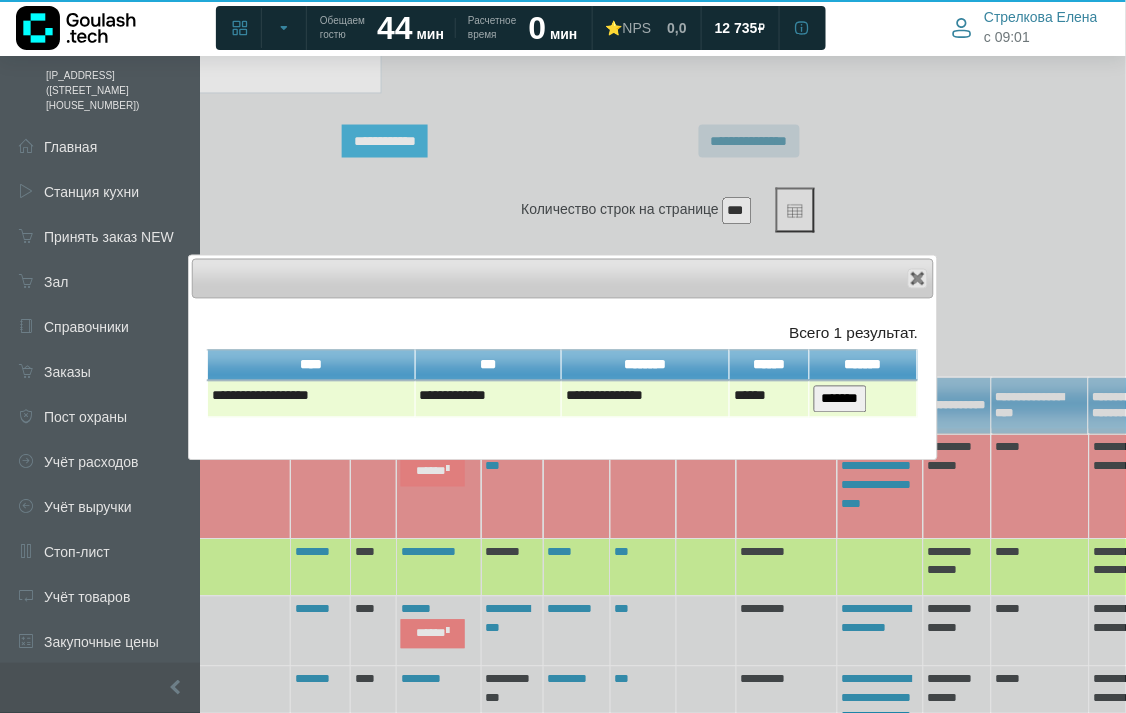 click on "*******" at bounding box center (840, 399) 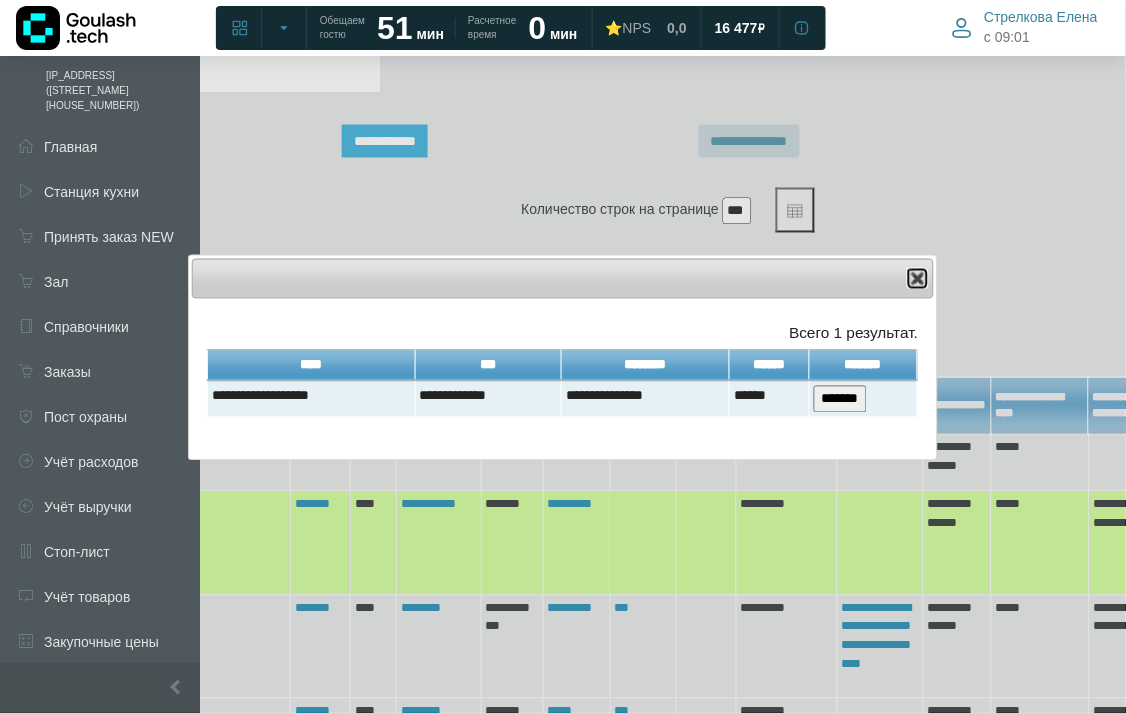 click on "Close" at bounding box center [918, 279] 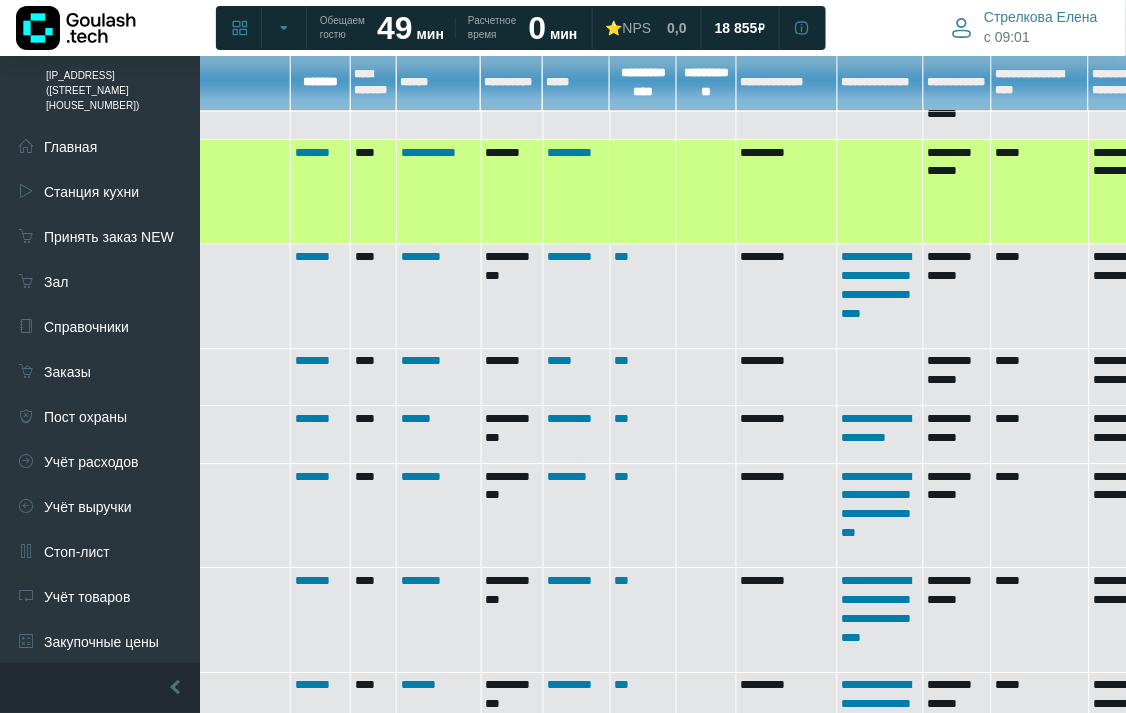 scroll, scrollTop: 1102, scrollLeft: 280, axis: both 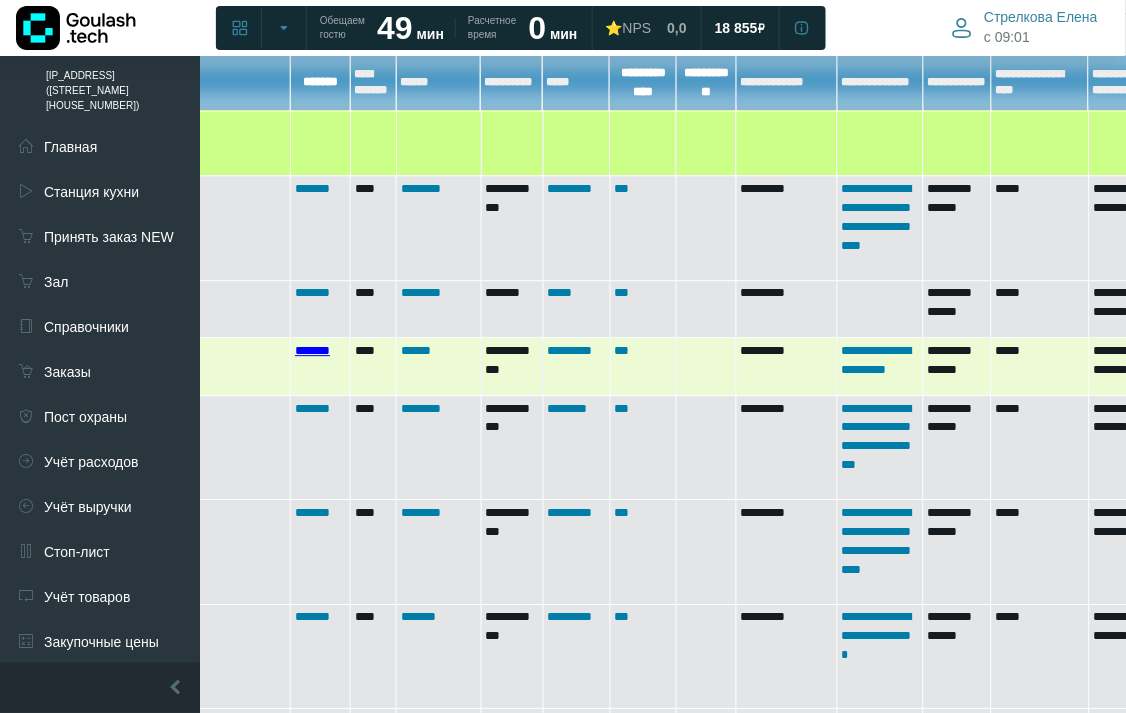 click on "*******" at bounding box center [312, 350] 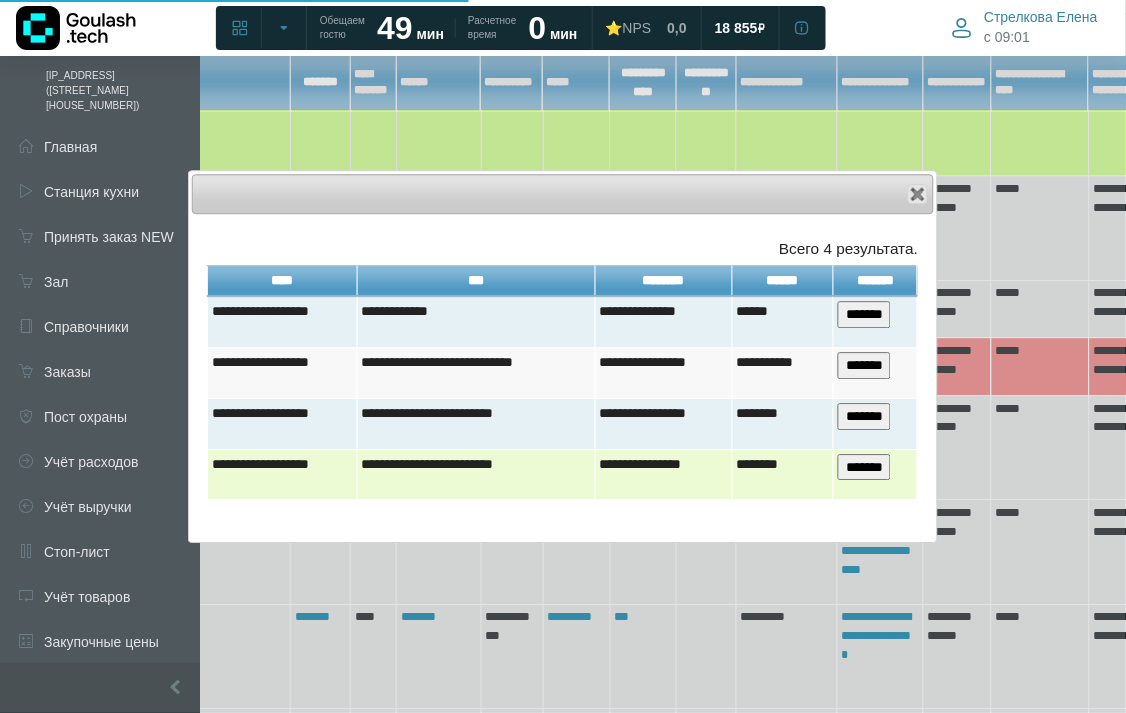 click on "*******" at bounding box center (864, 467) 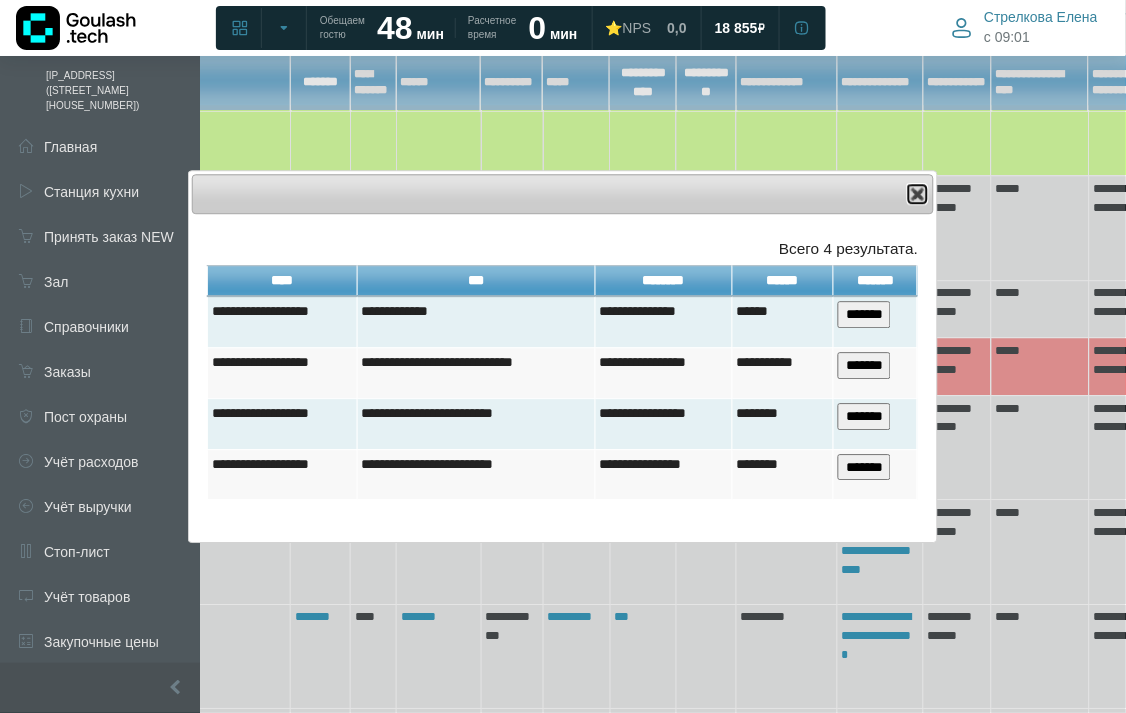 click at bounding box center (918, 194) 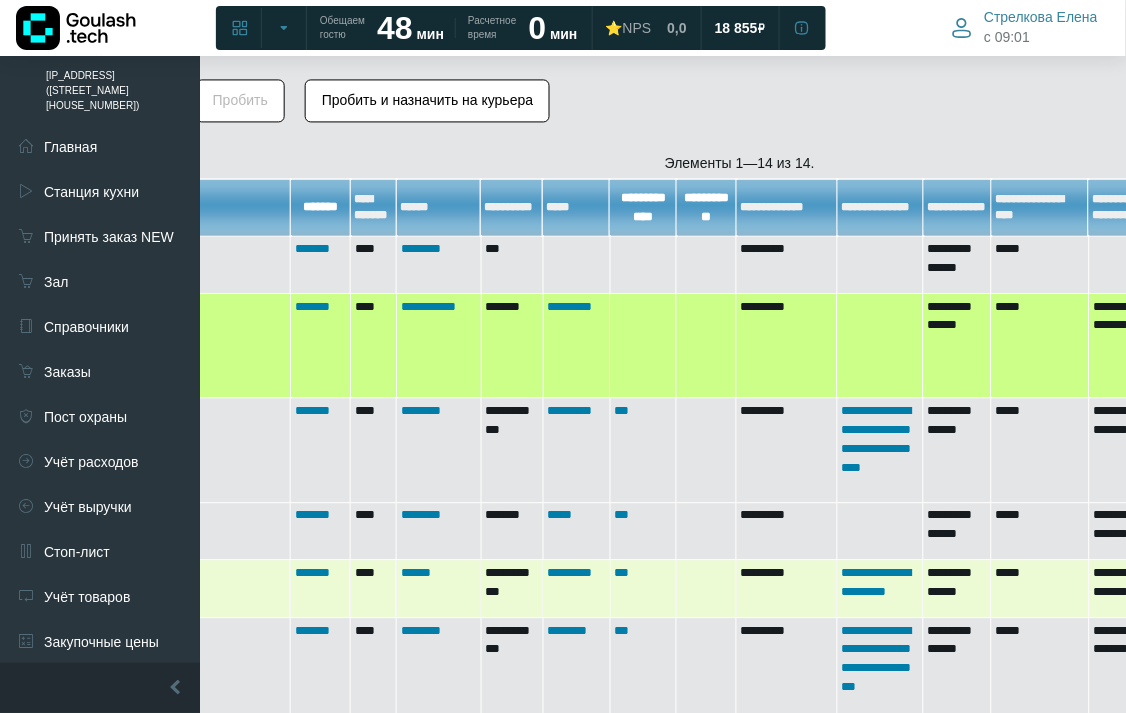 scroll, scrollTop: 657, scrollLeft: 280, axis: both 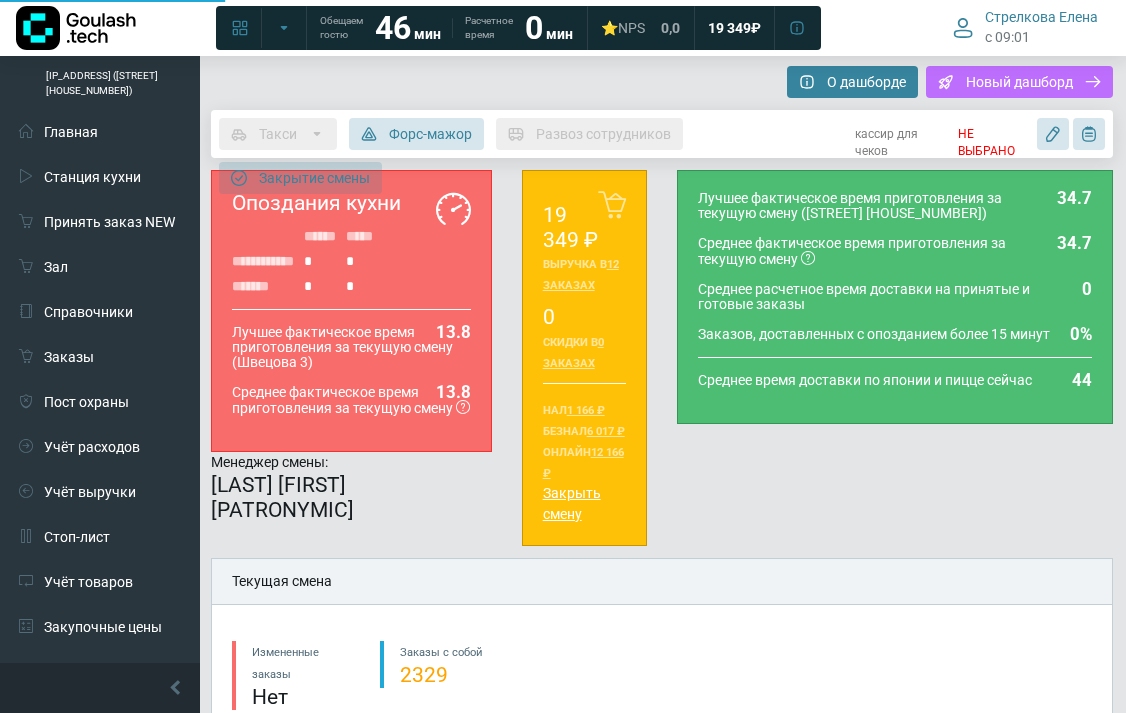 type on "**********" 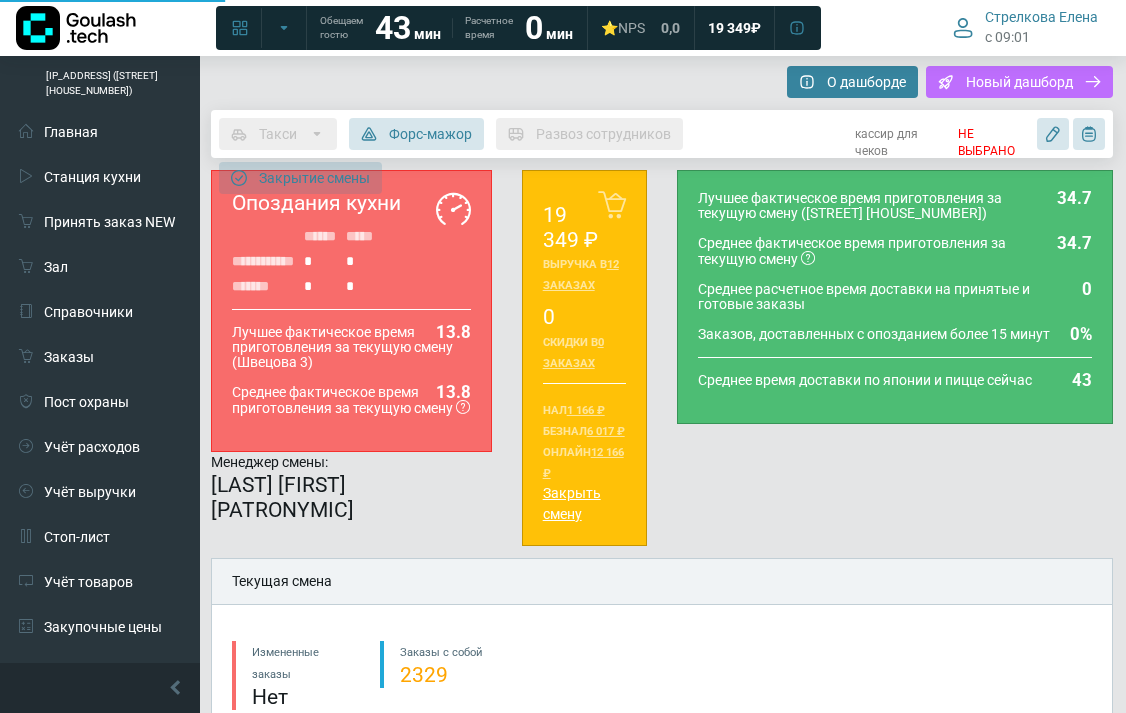 type on "**********" 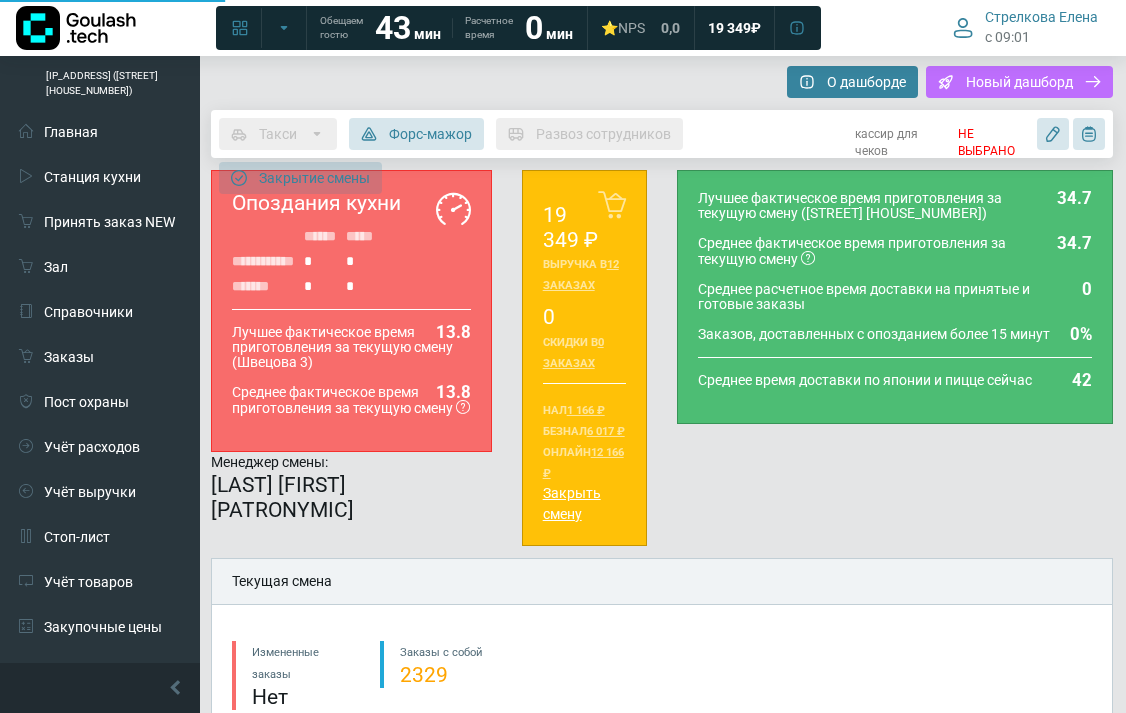 type on "**********" 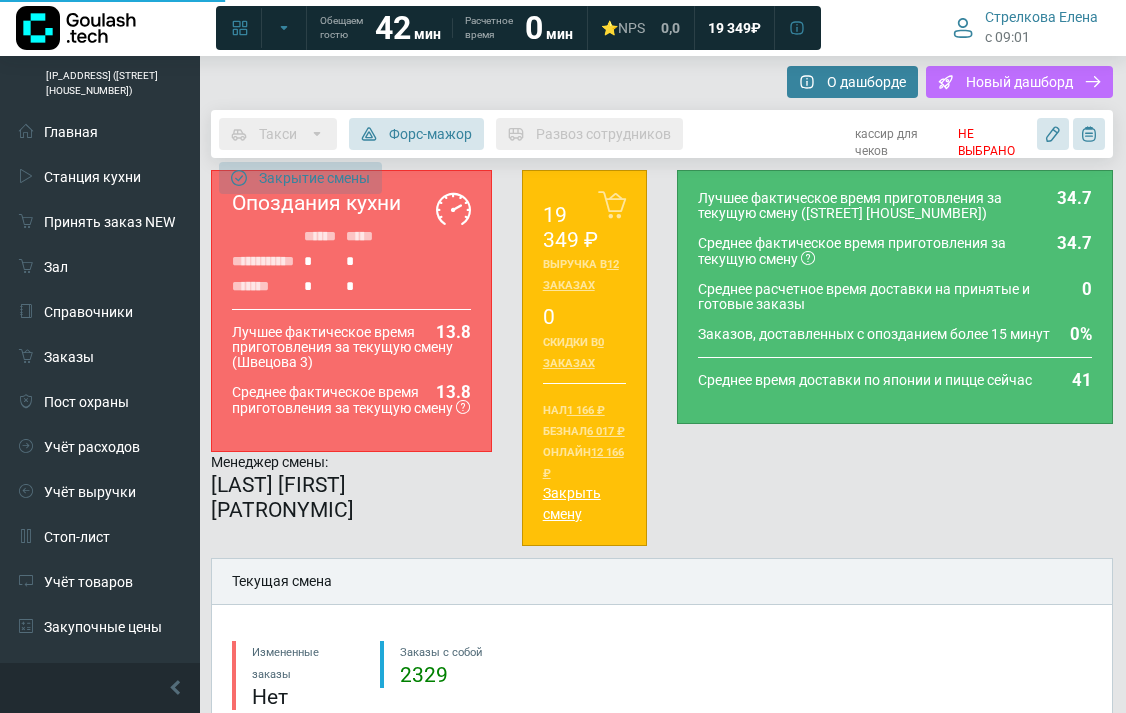 type on "**********" 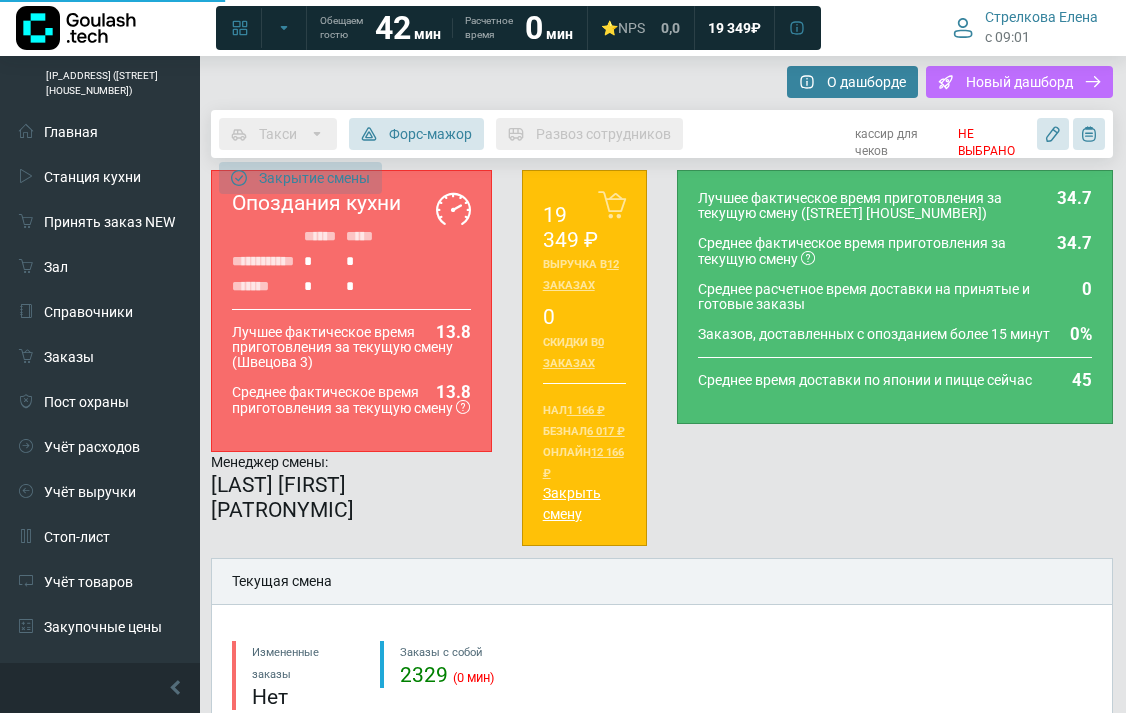 type on "**********" 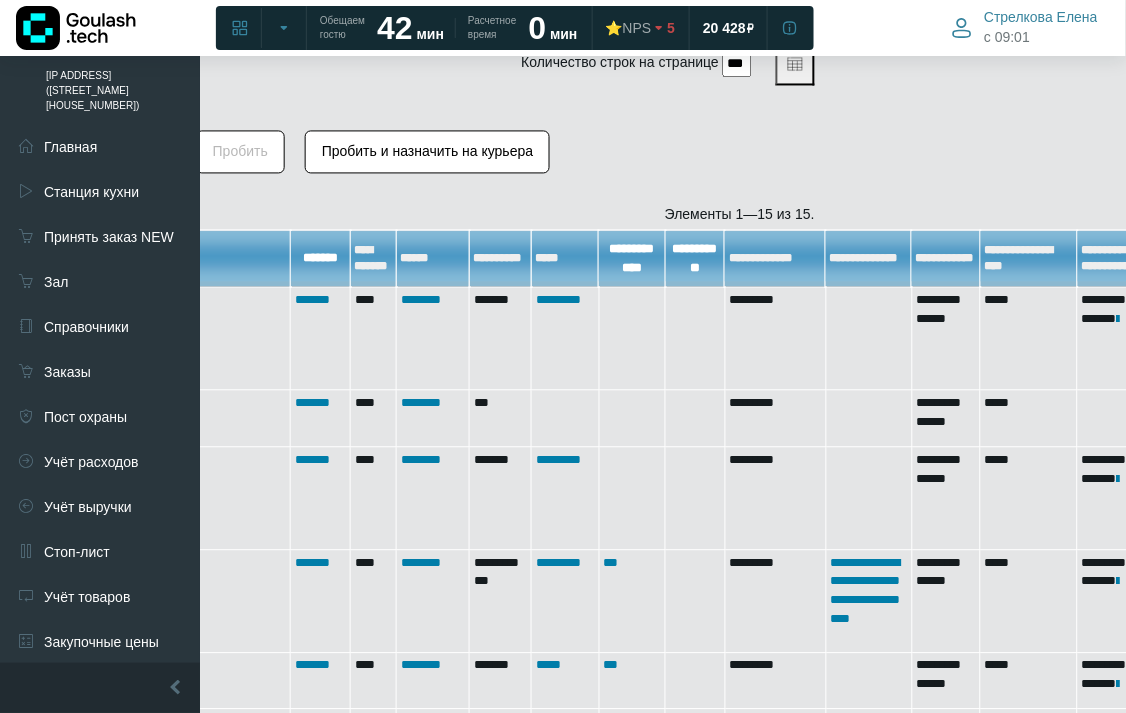 scroll, scrollTop: 828, scrollLeft: 280, axis: both 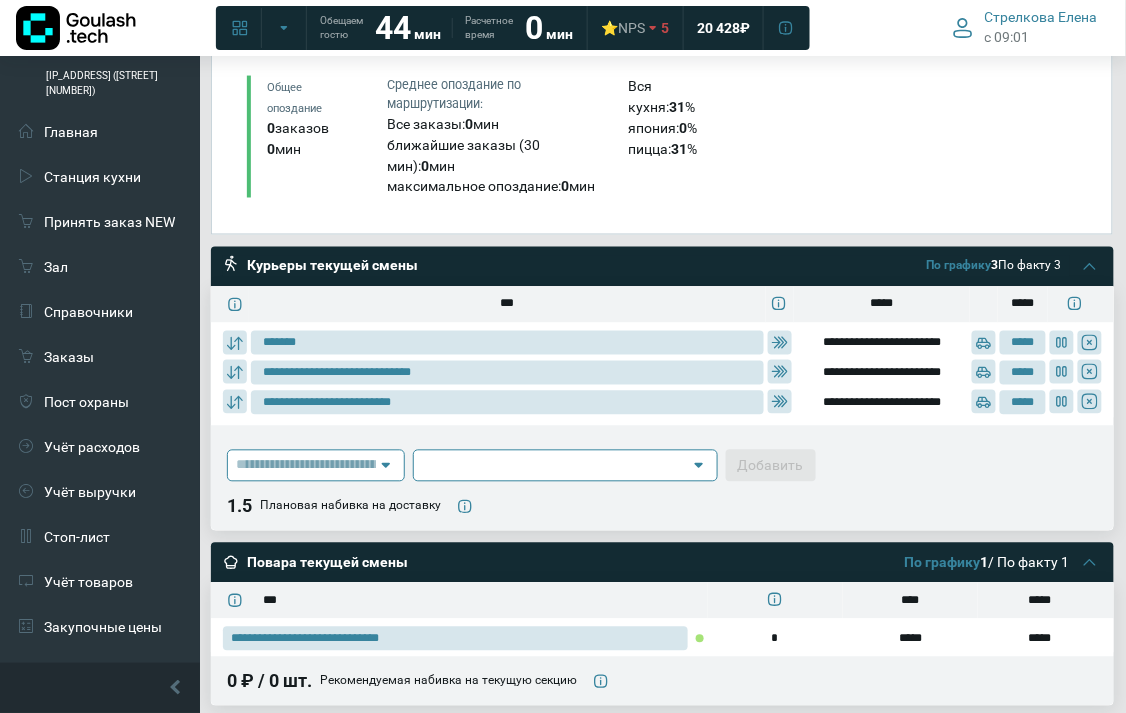 type on "**********" 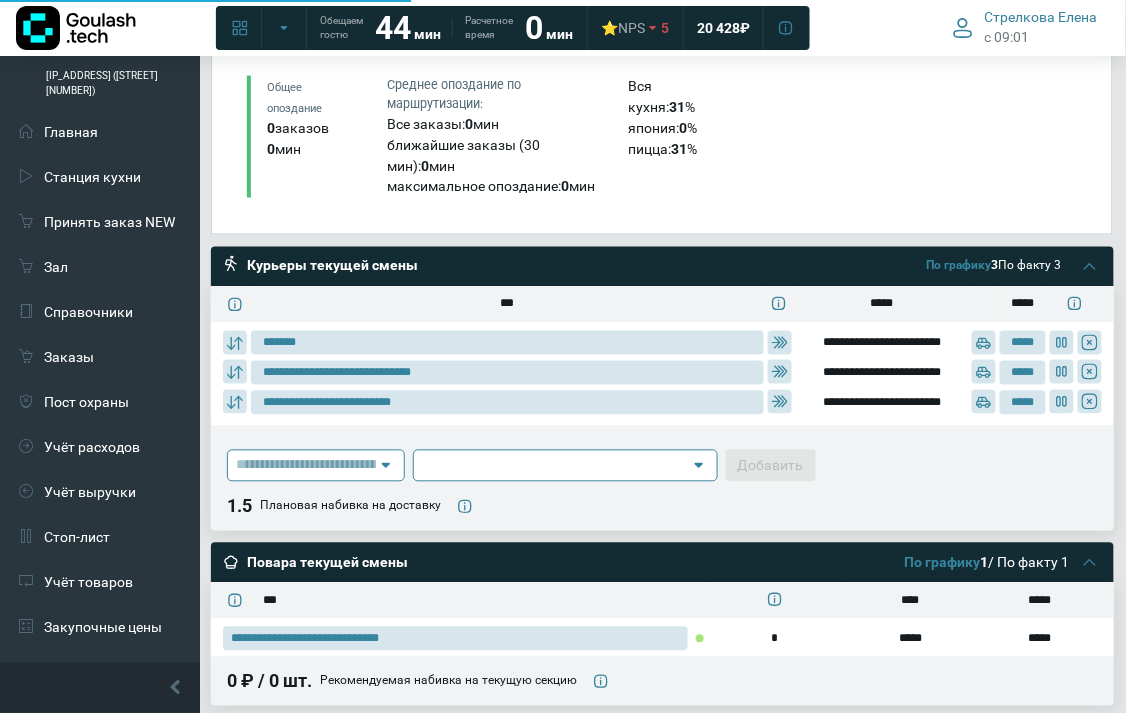 type on "**********" 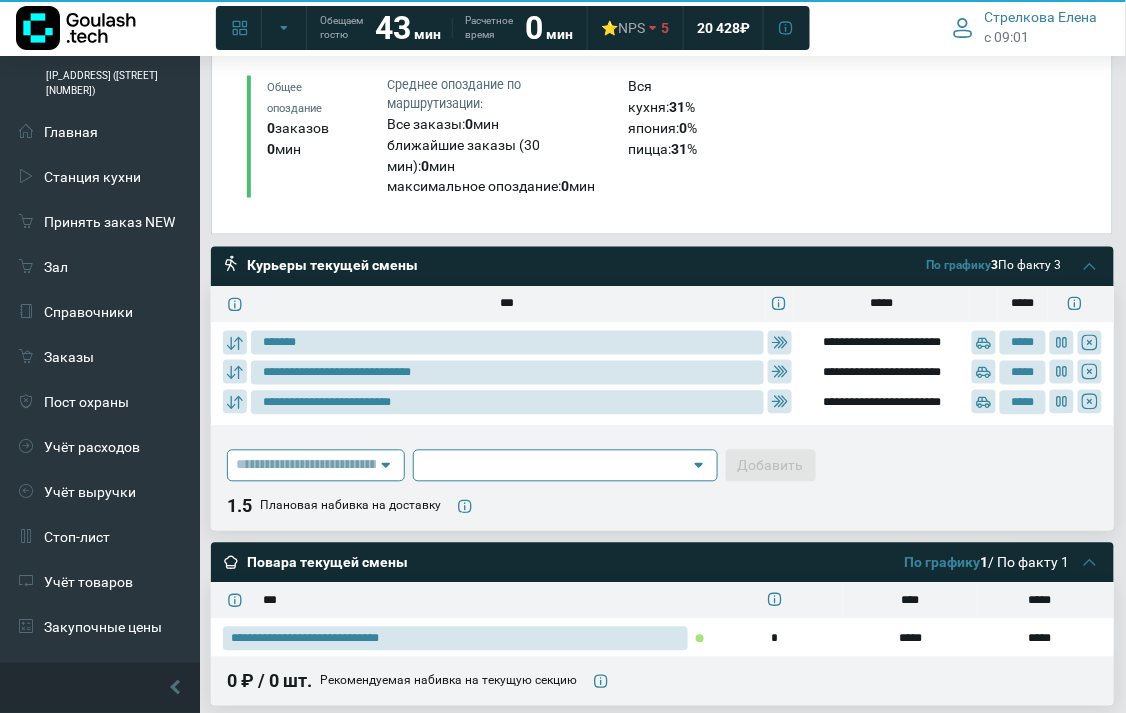 type on "**********" 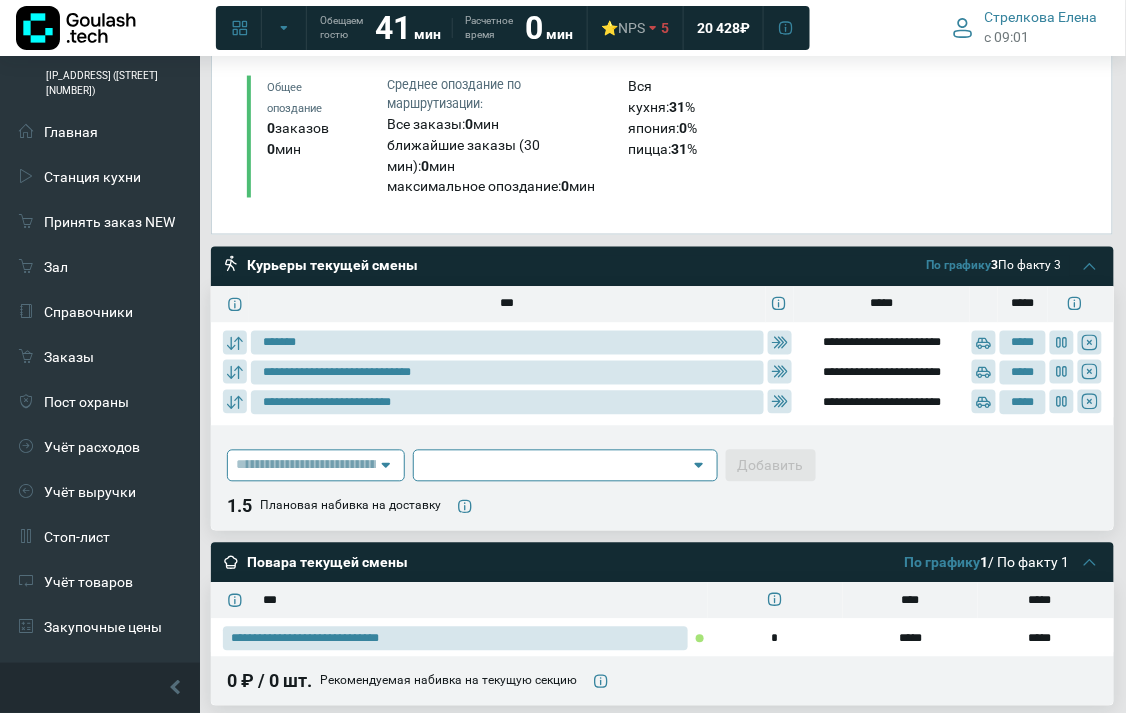 type on "**********" 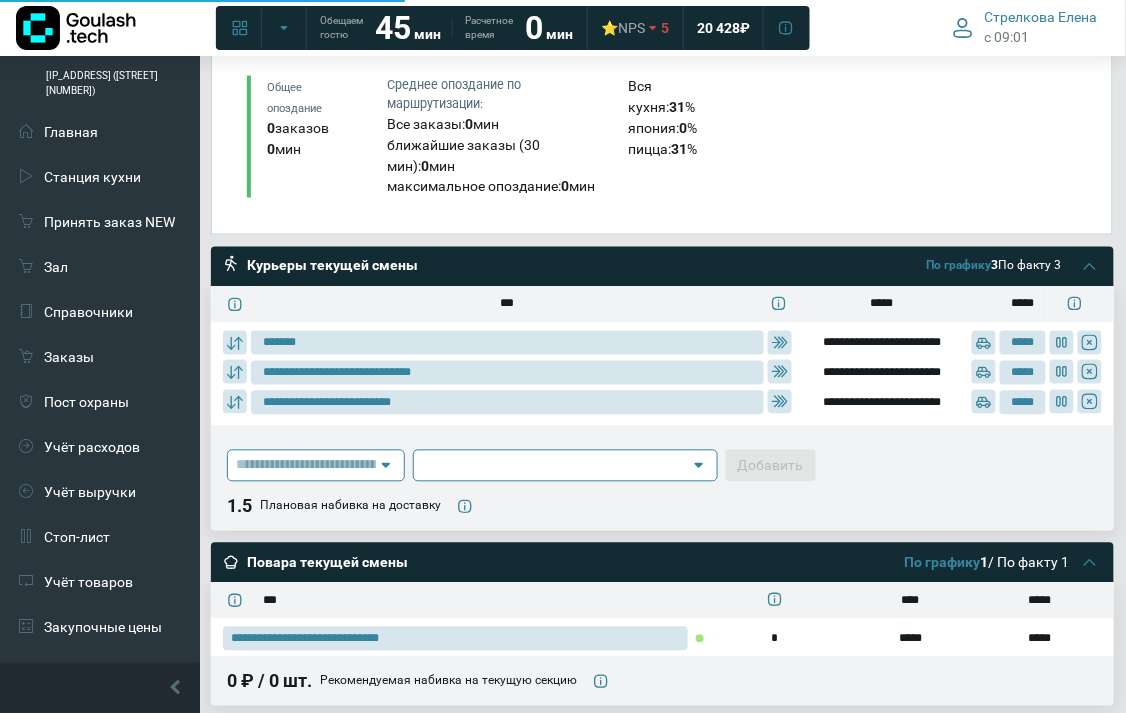 type on "**********" 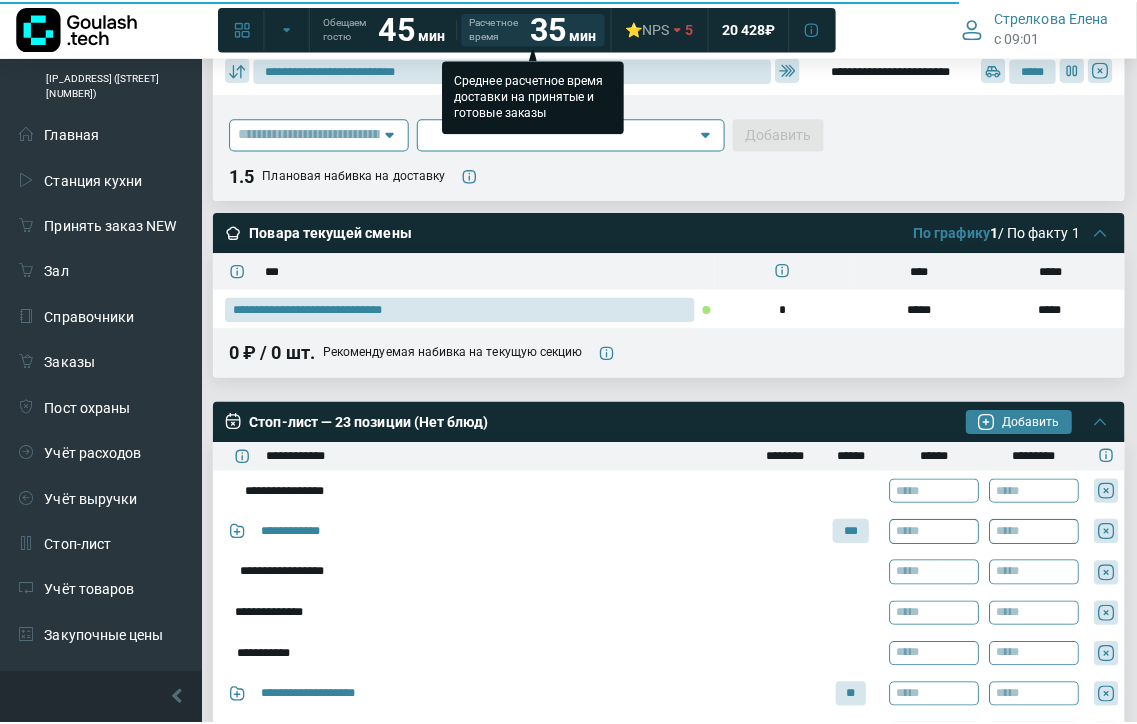 scroll, scrollTop: 666, scrollLeft: 0, axis: vertical 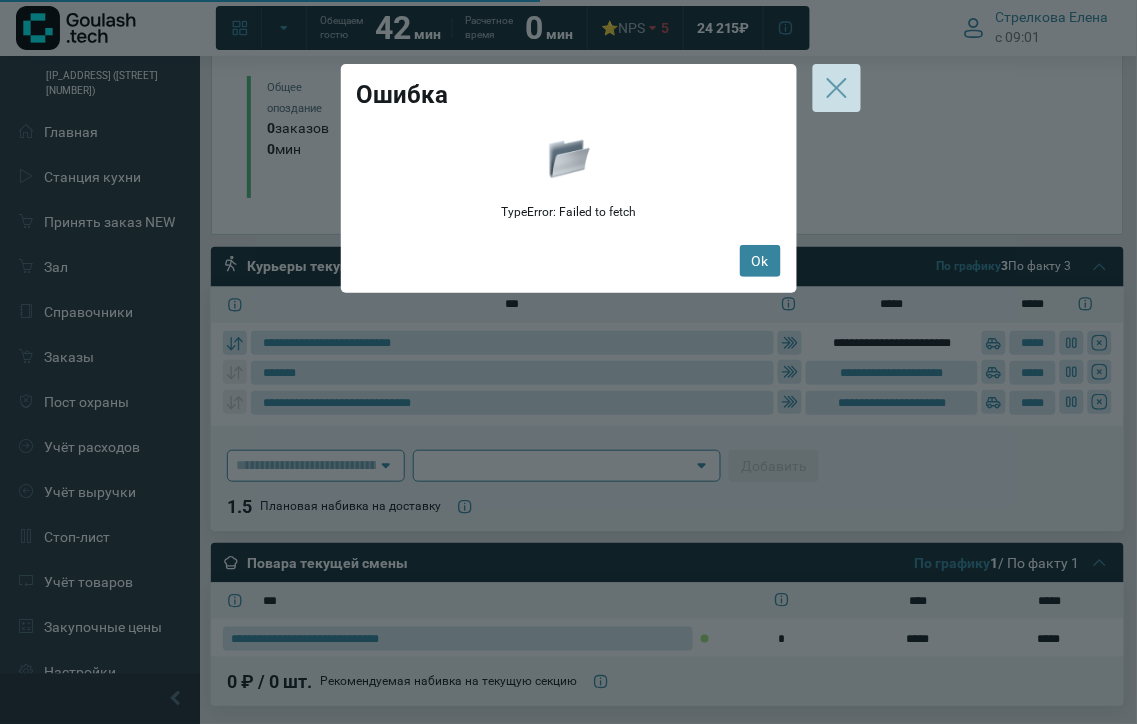 click 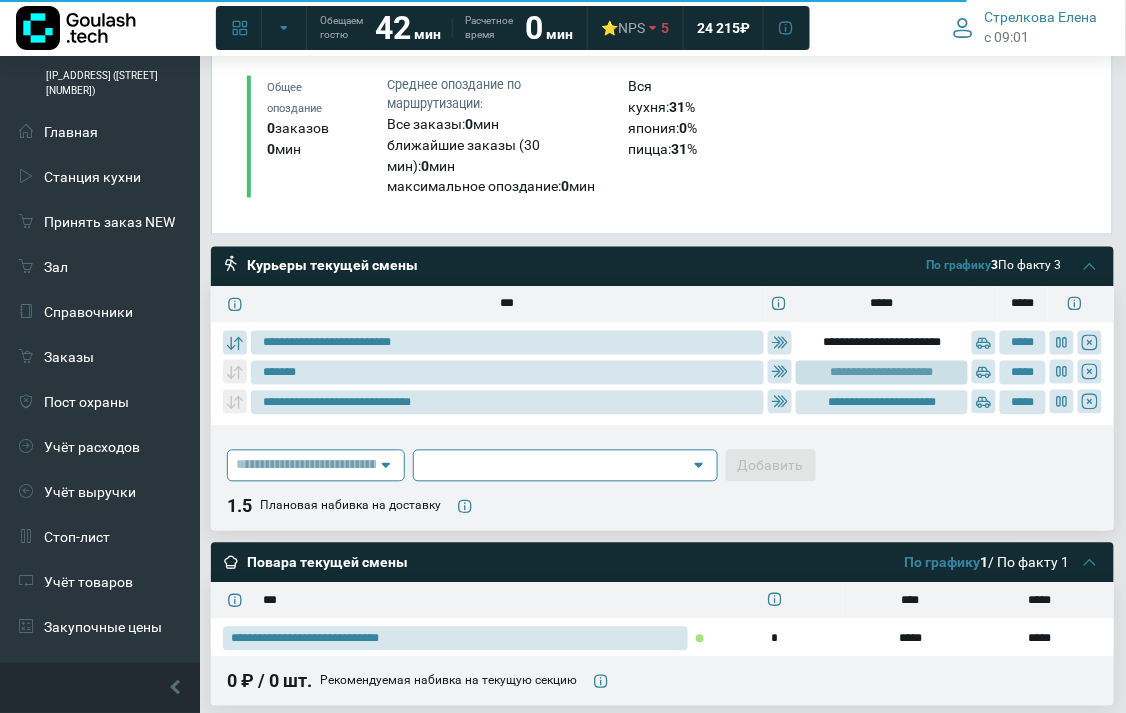 click on "**********" at bounding box center (882, 373) 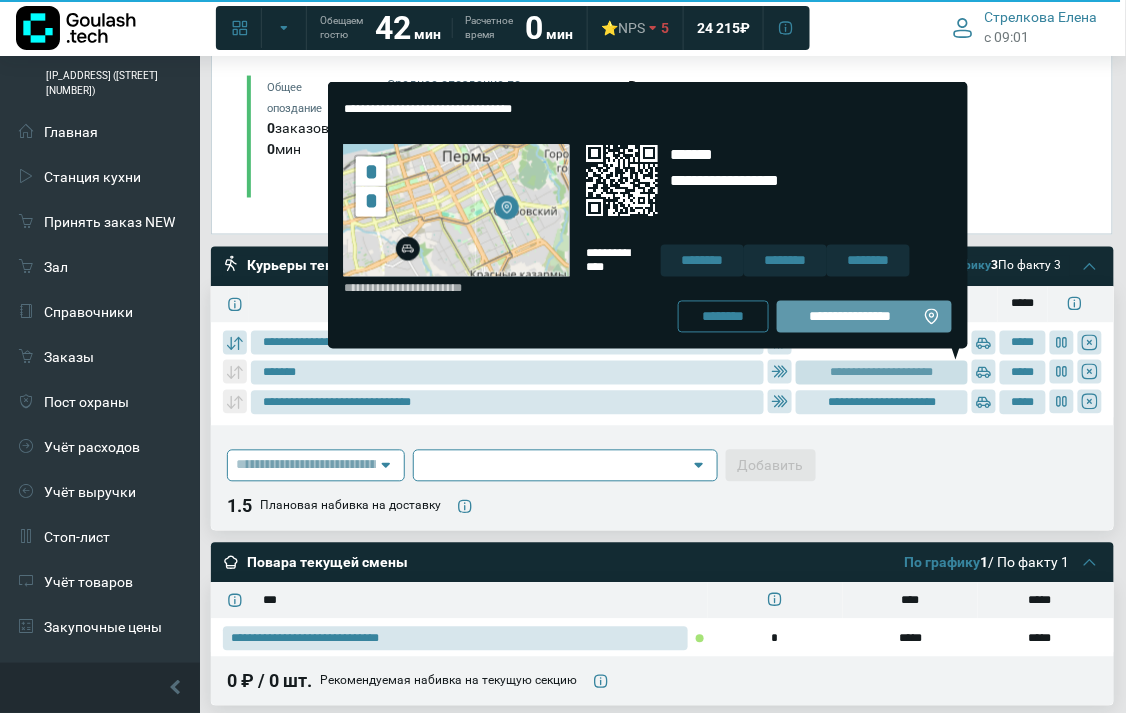 click on "**********" at bounding box center (850, 317) 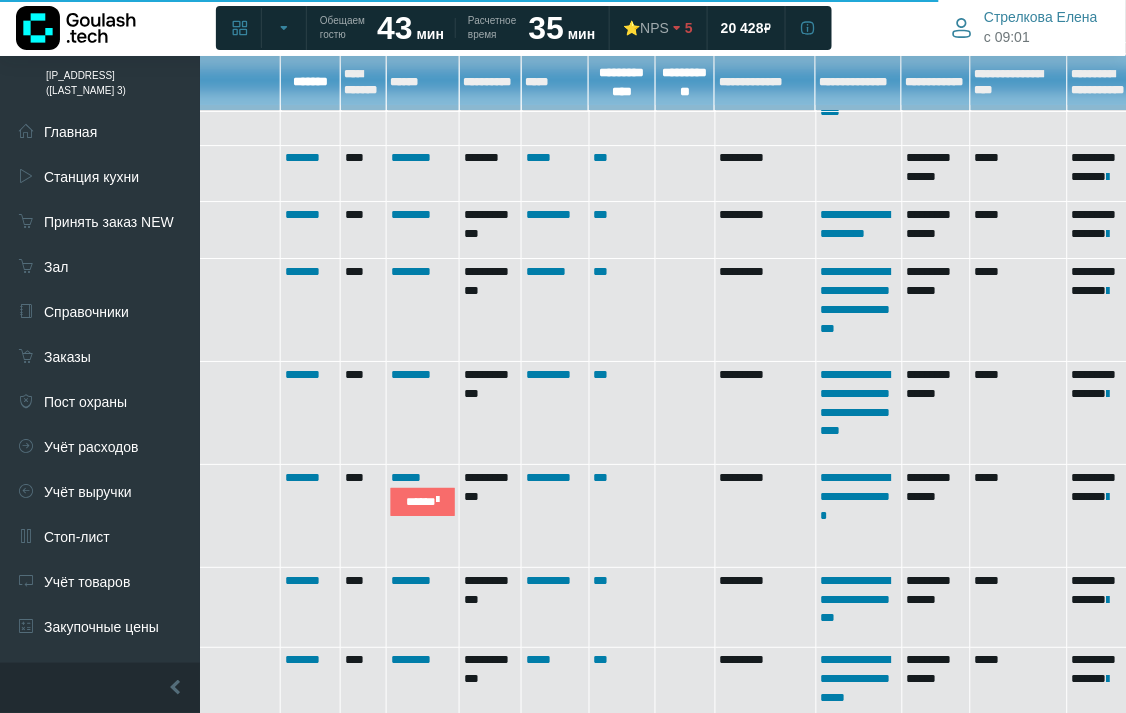 scroll, scrollTop: 1415, scrollLeft: 280, axis: both 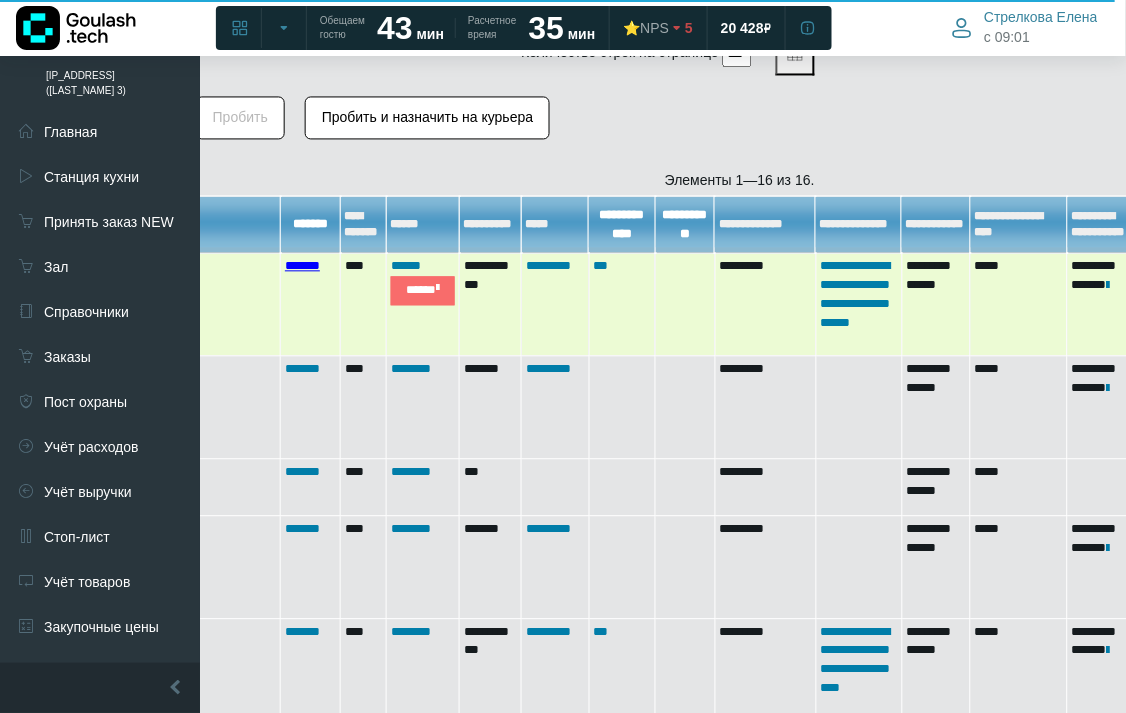 click on "*******" at bounding box center [302, 266] 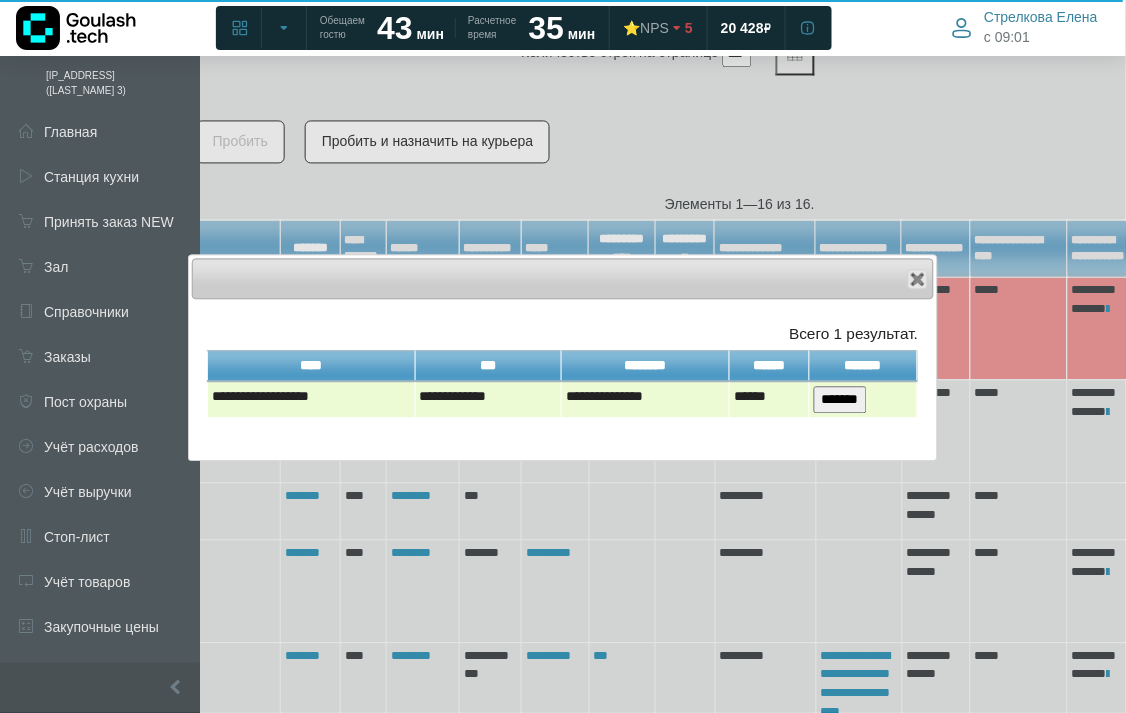 click on "*******" at bounding box center [840, 400] 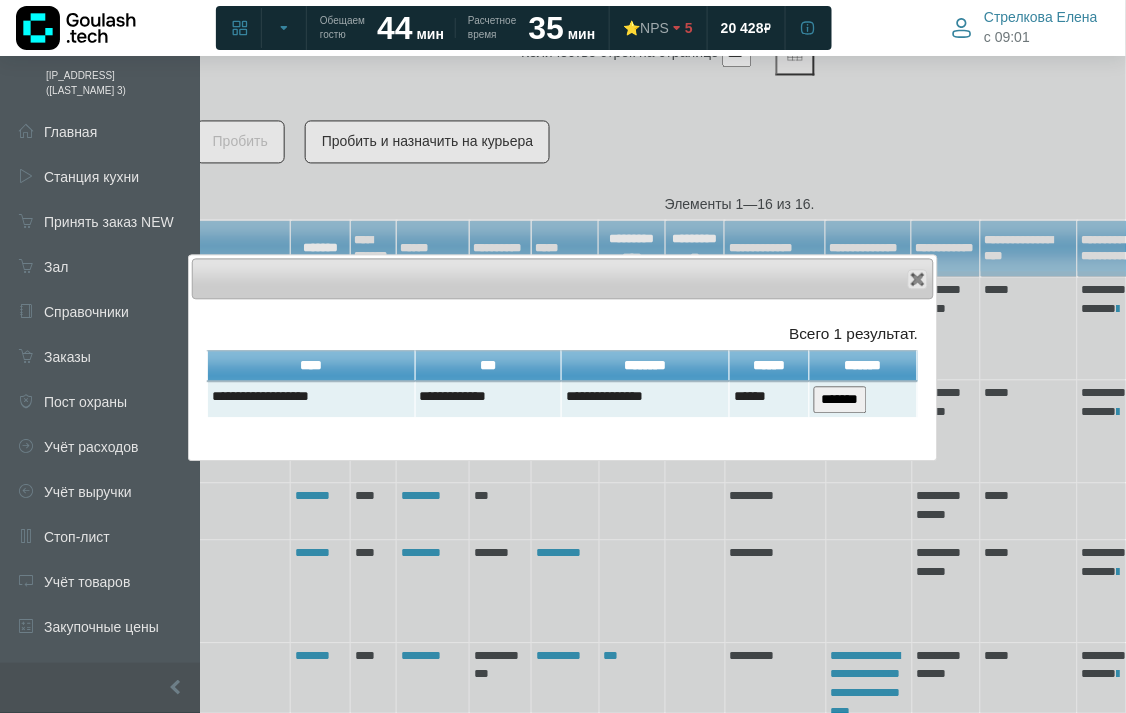 click on "Close" at bounding box center [563, 279] 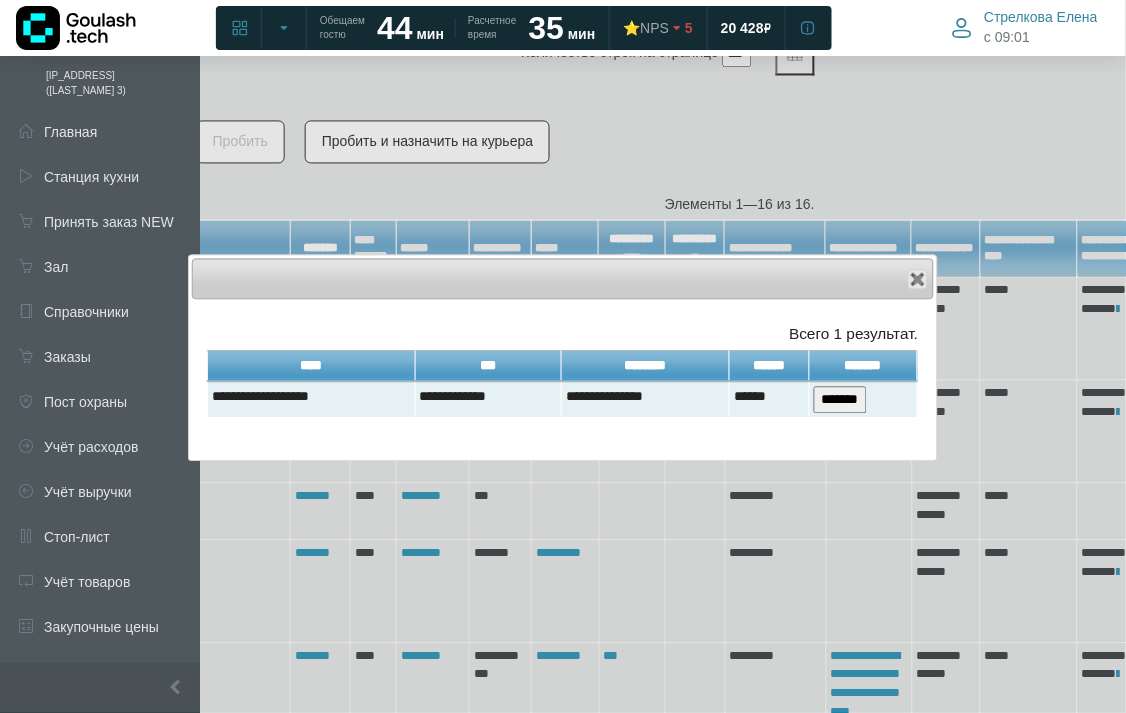 click on "Close" at bounding box center [563, 279] 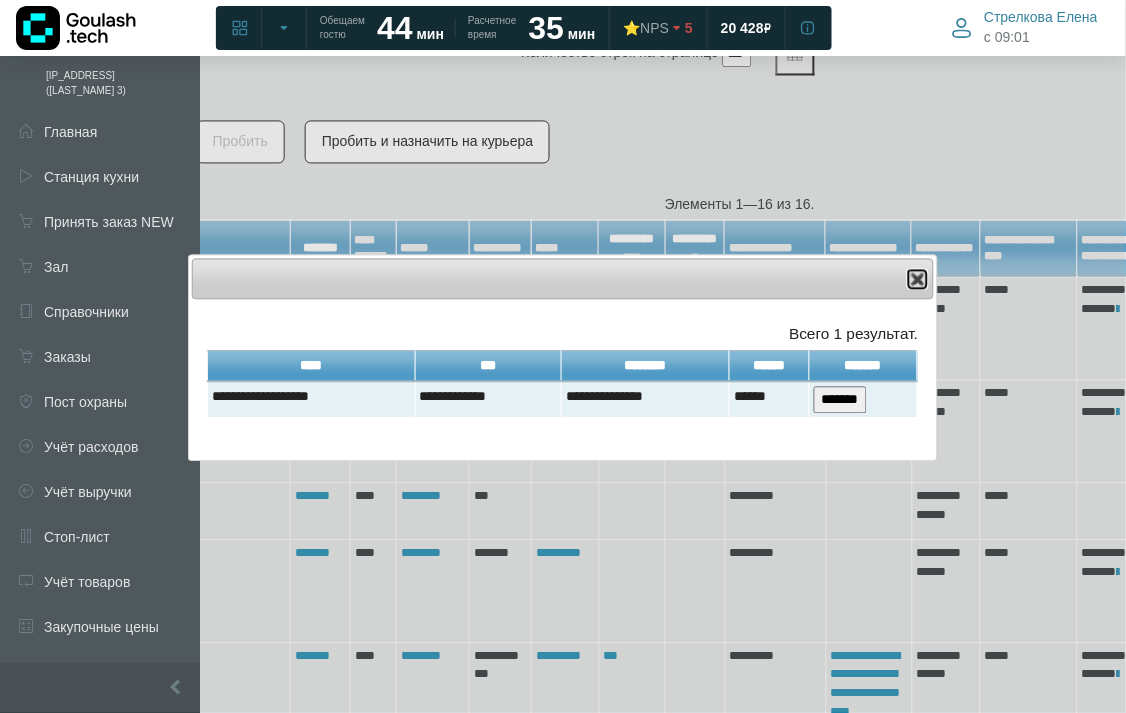 click at bounding box center [918, 280] 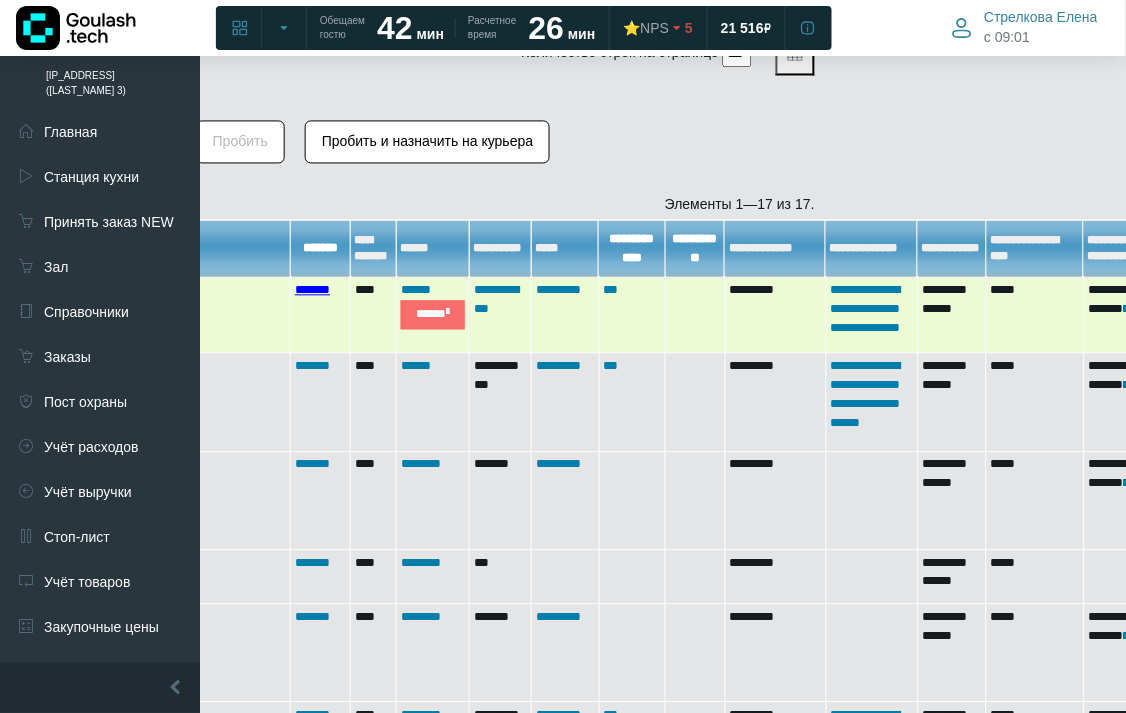 click on "*******" at bounding box center [312, 290] 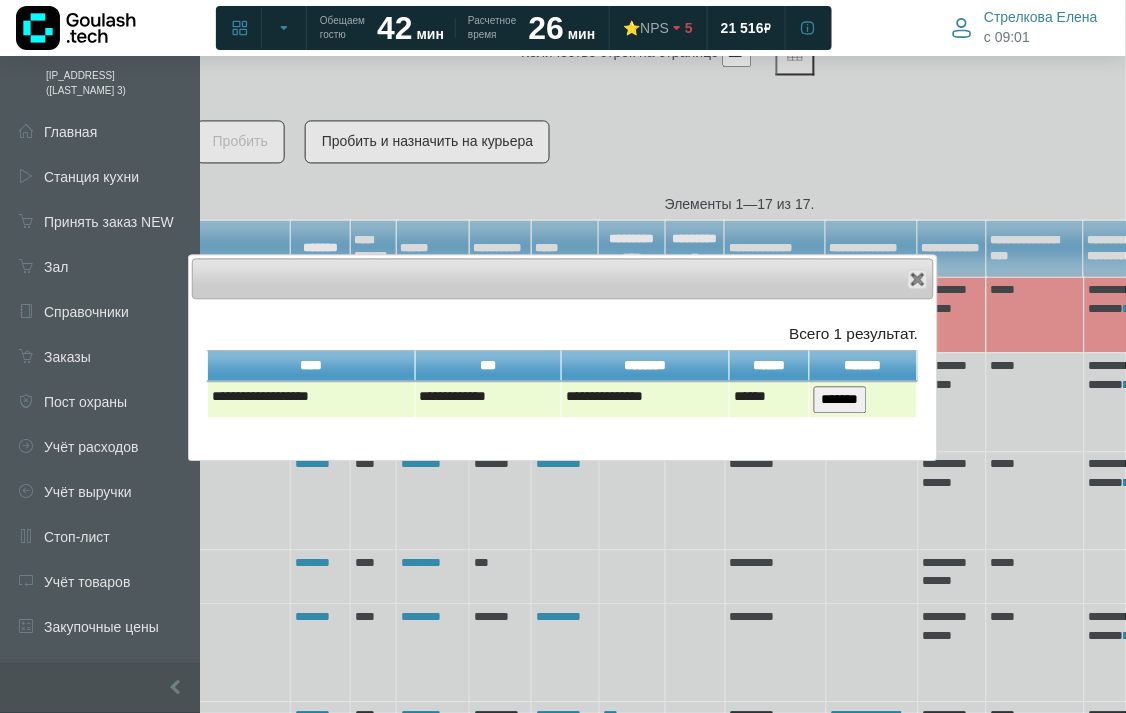 click on "*******" at bounding box center (840, 400) 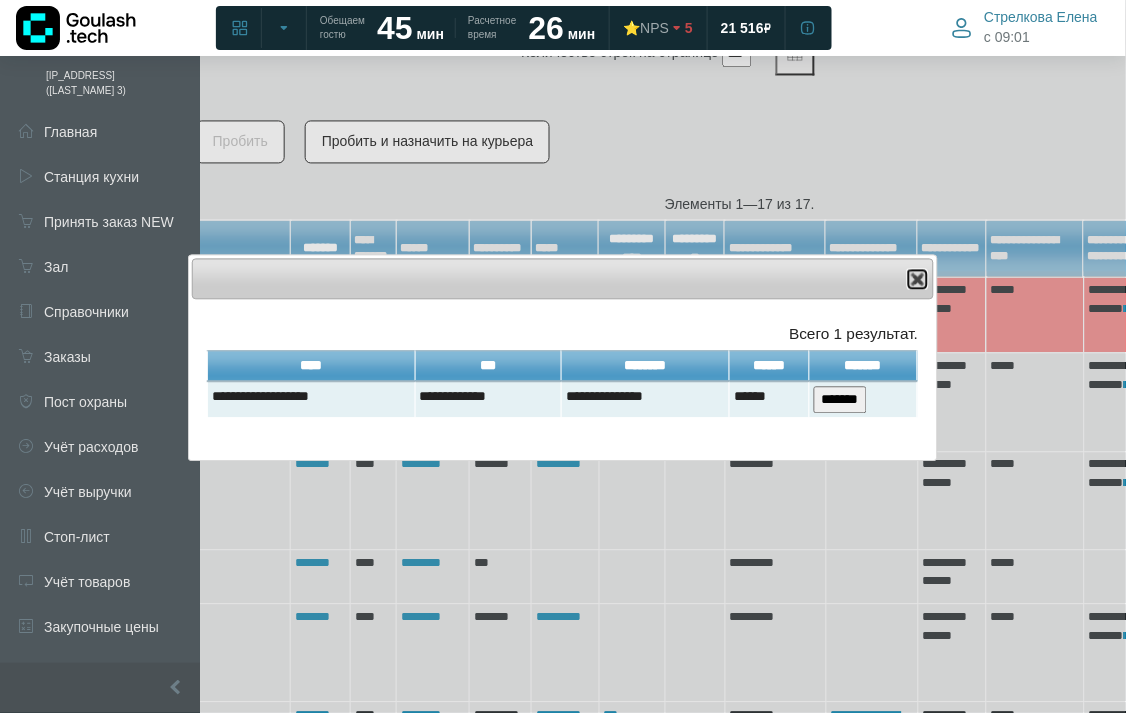 click at bounding box center (918, 280) 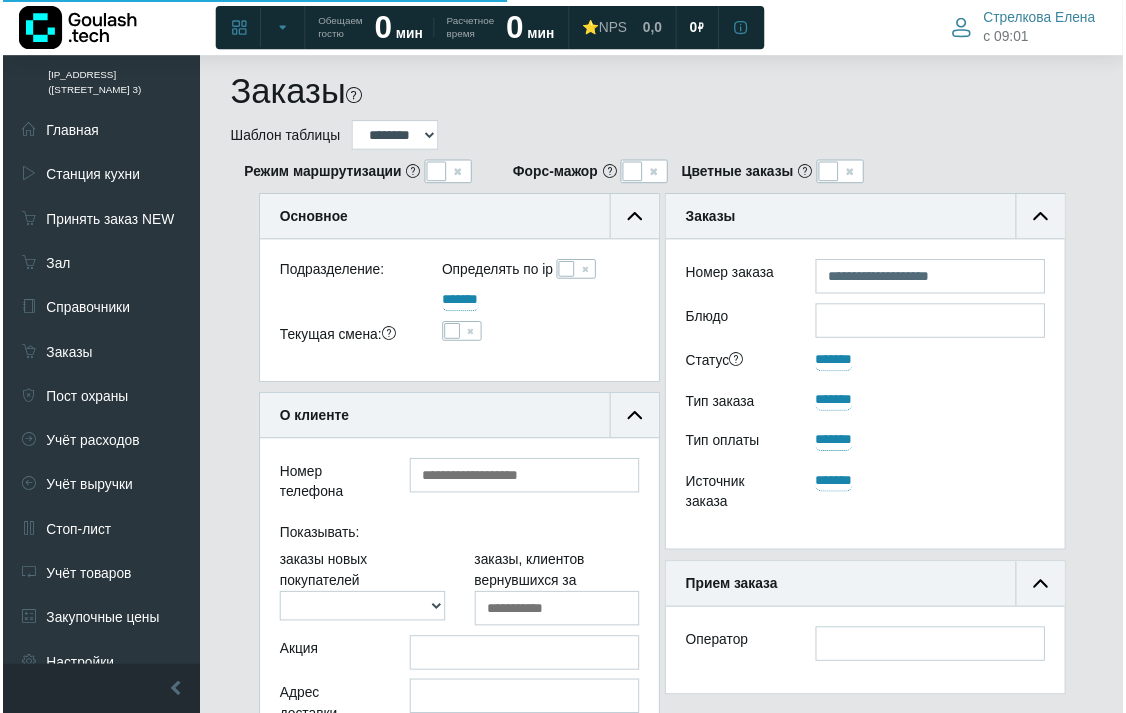 scroll, scrollTop: 838, scrollLeft: 280, axis: both 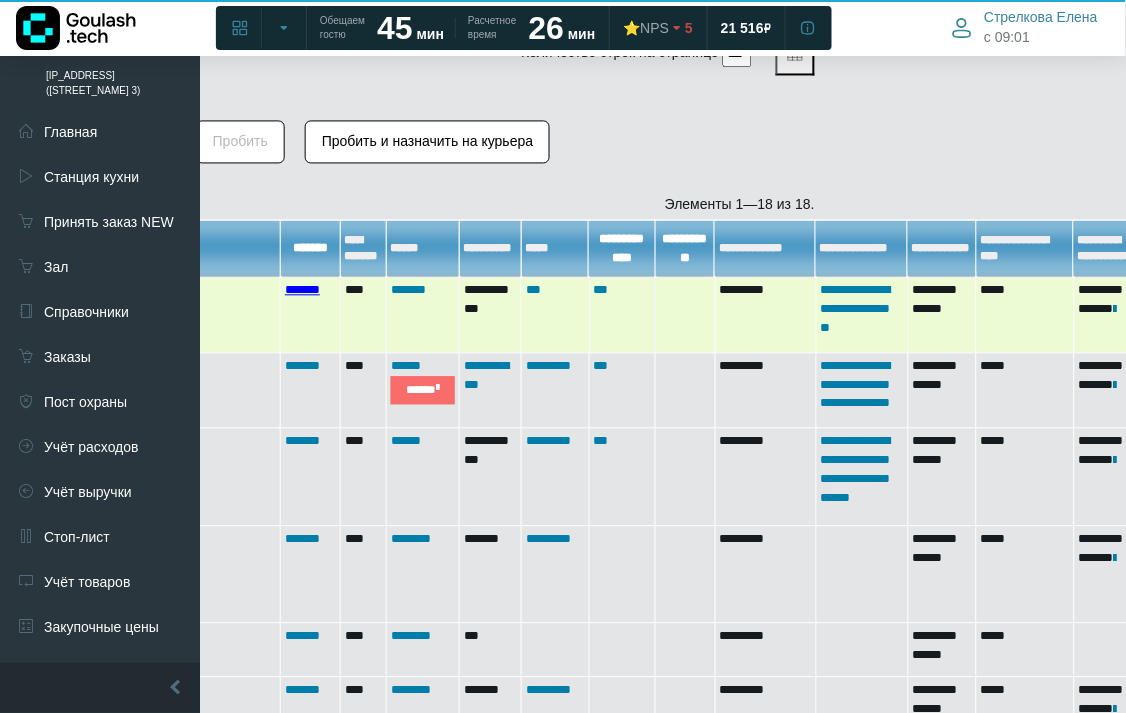 click on "*******" at bounding box center (302, 290) 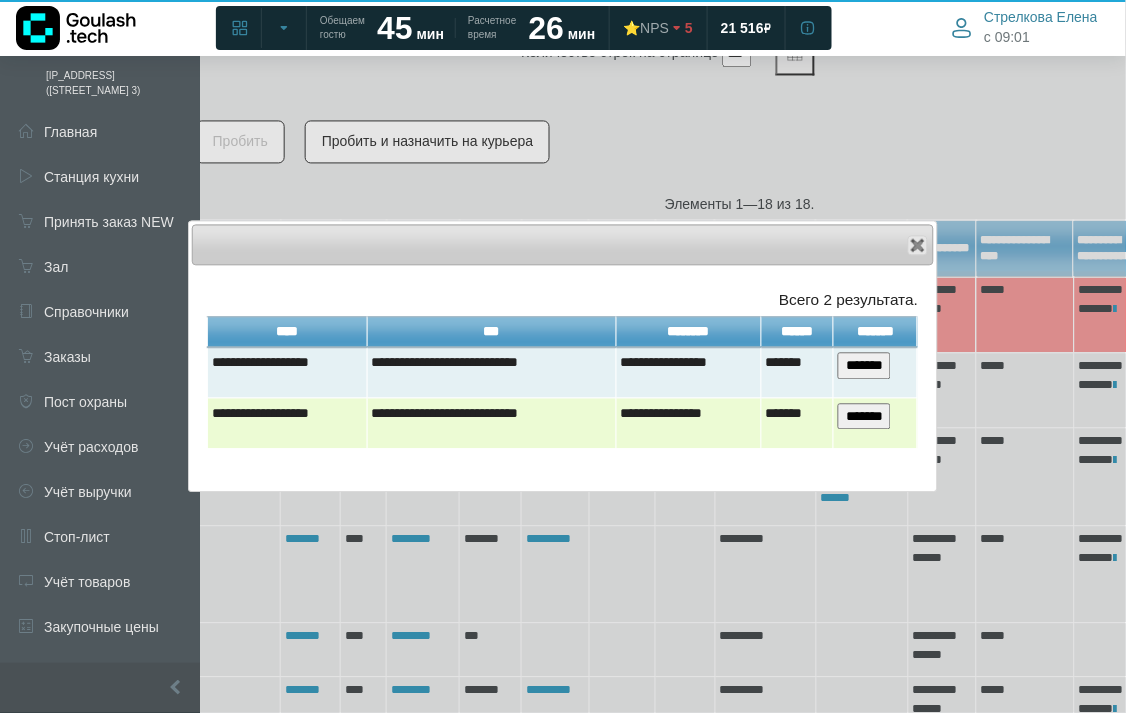 click on "*******" at bounding box center [864, 417] 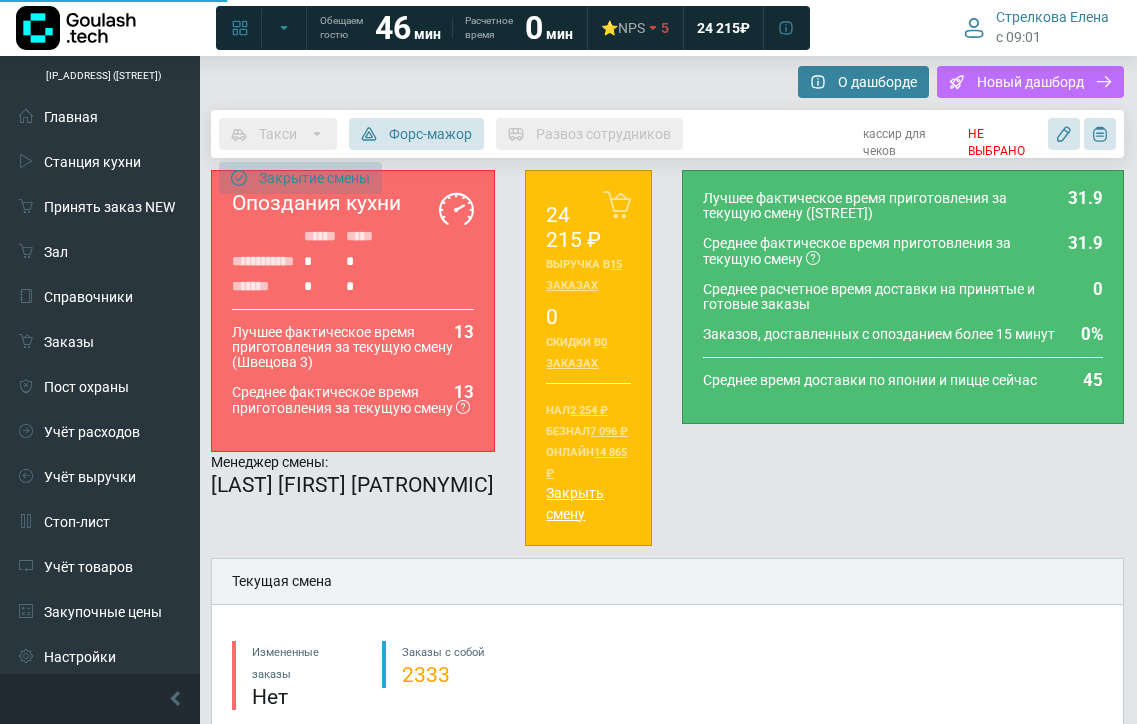 type on "**********" 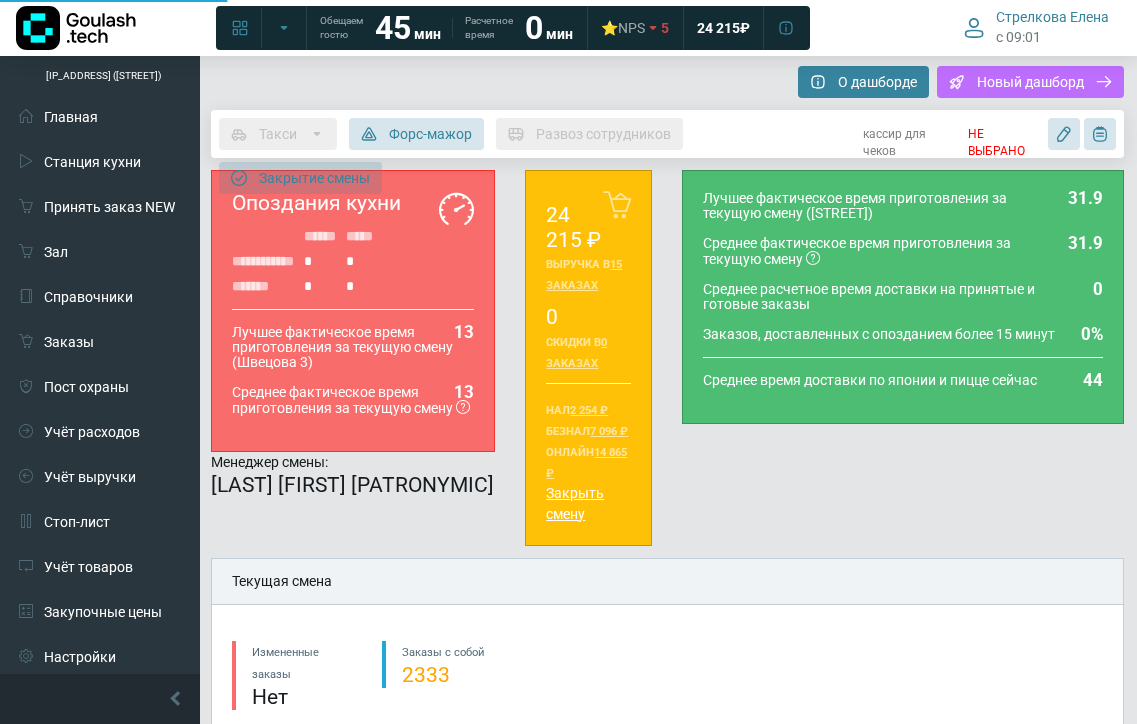 type on "**********" 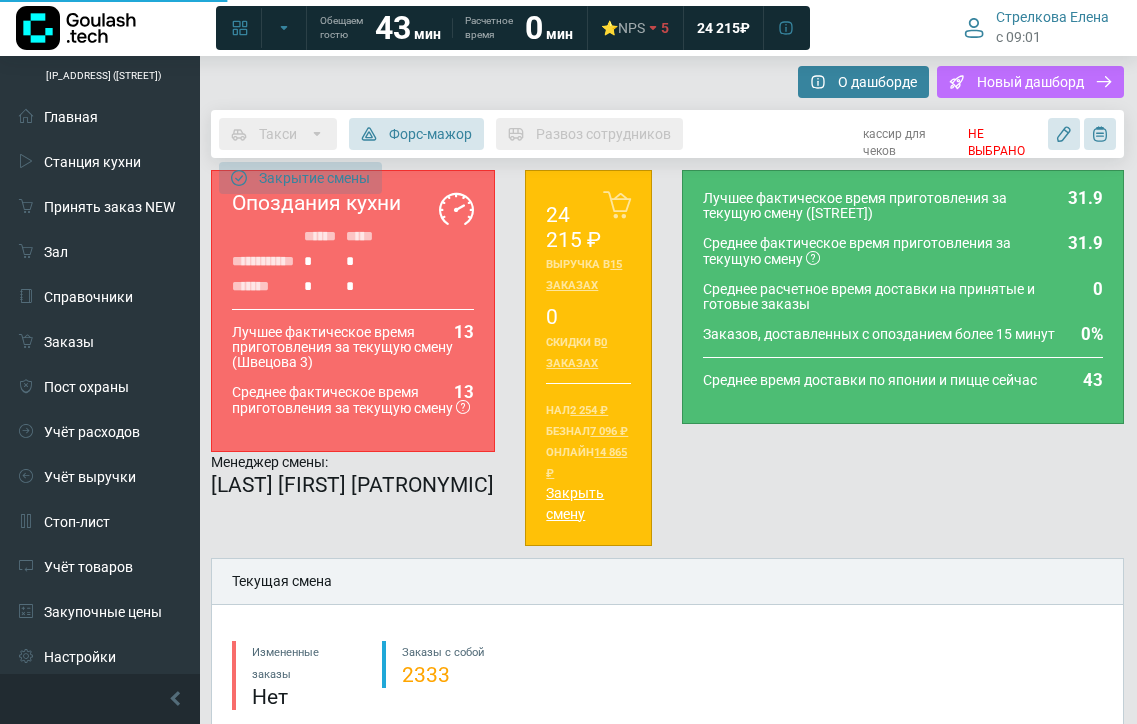 type on "**********" 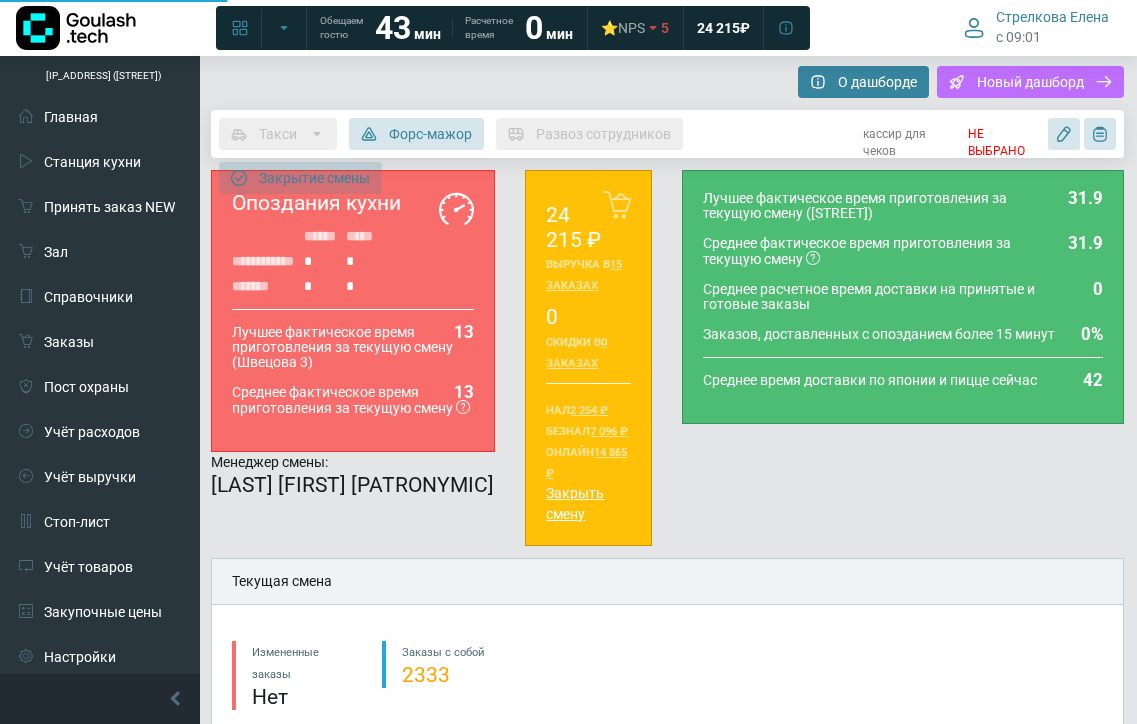 type on "**********" 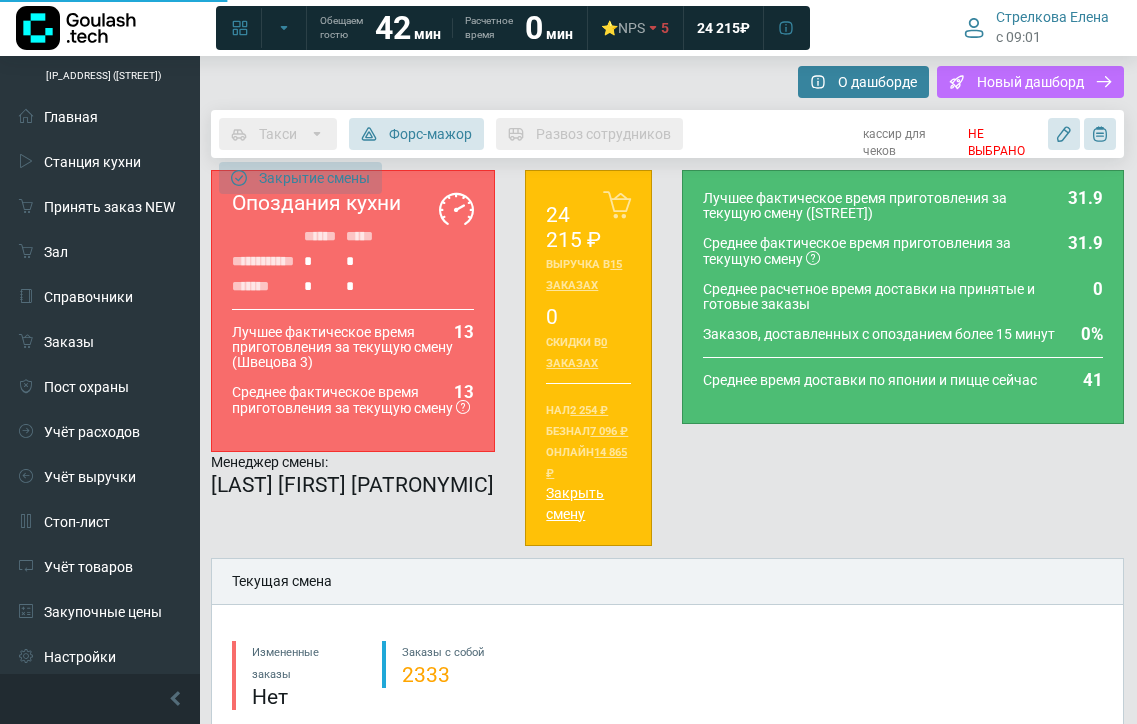 type on "**********" 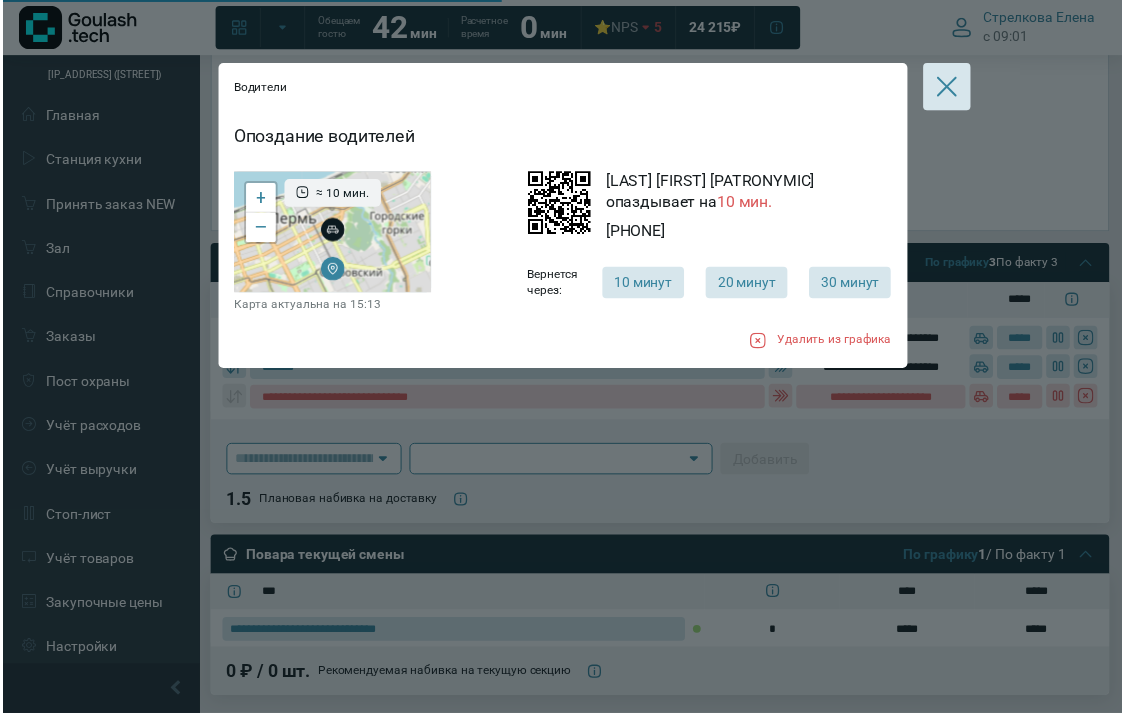 scroll, scrollTop: 666, scrollLeft: 0, axis: vertical 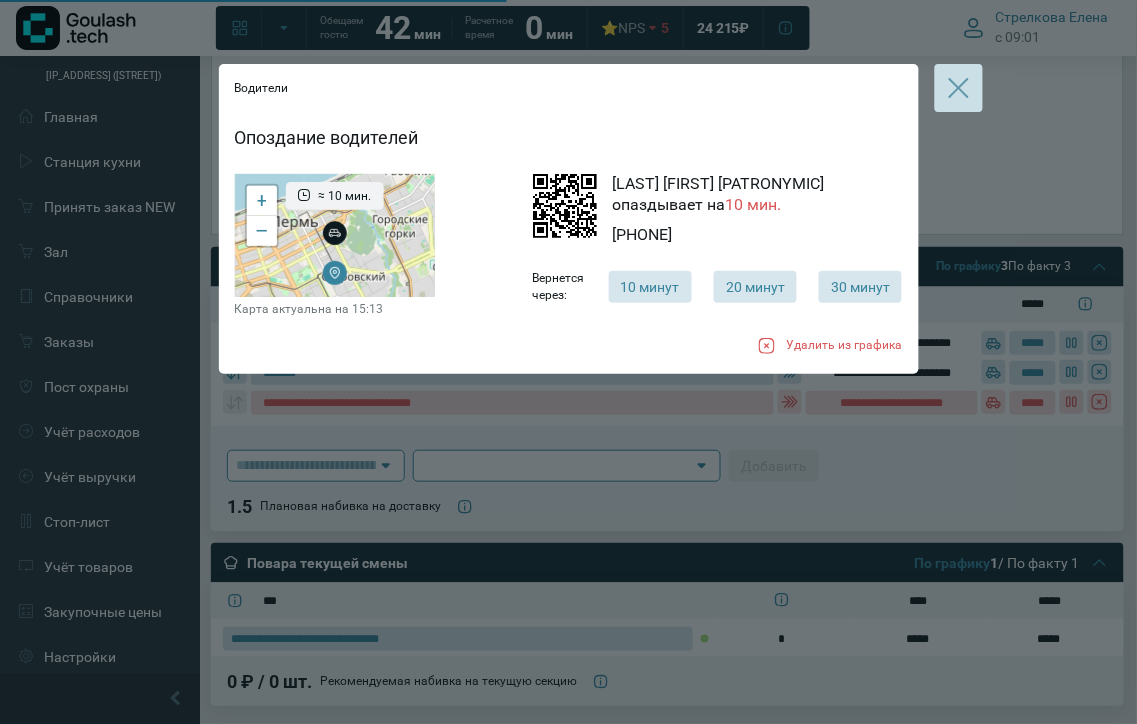 click 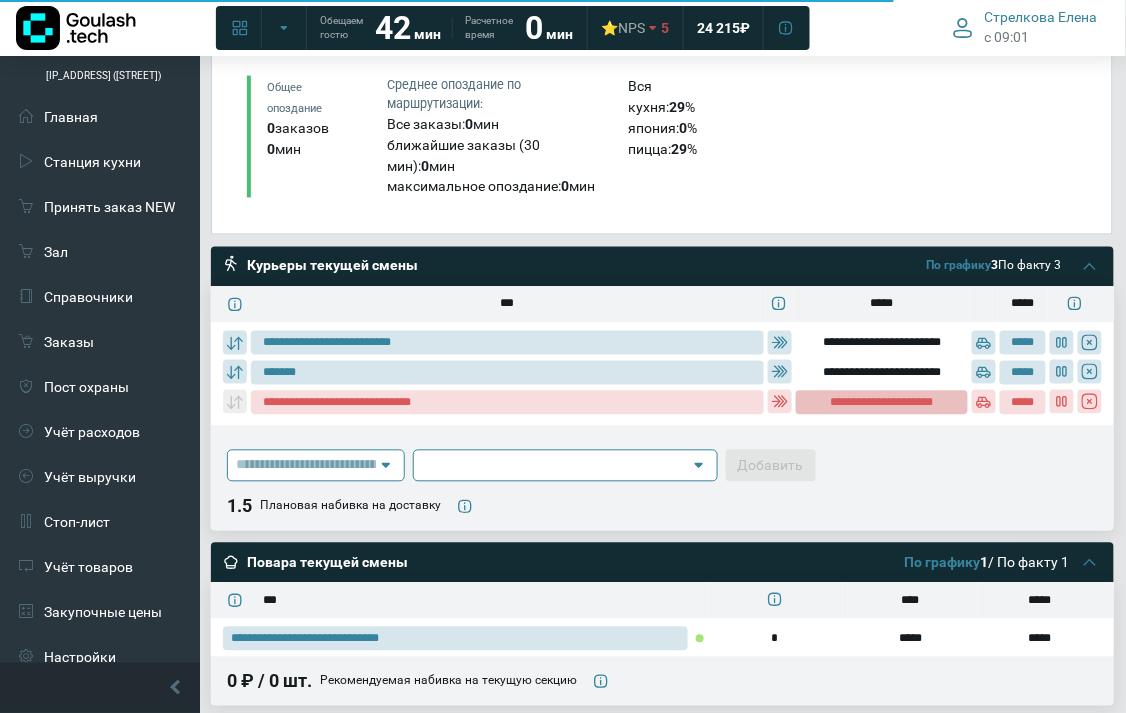 click on "**********" at bounding box center [882, 403] 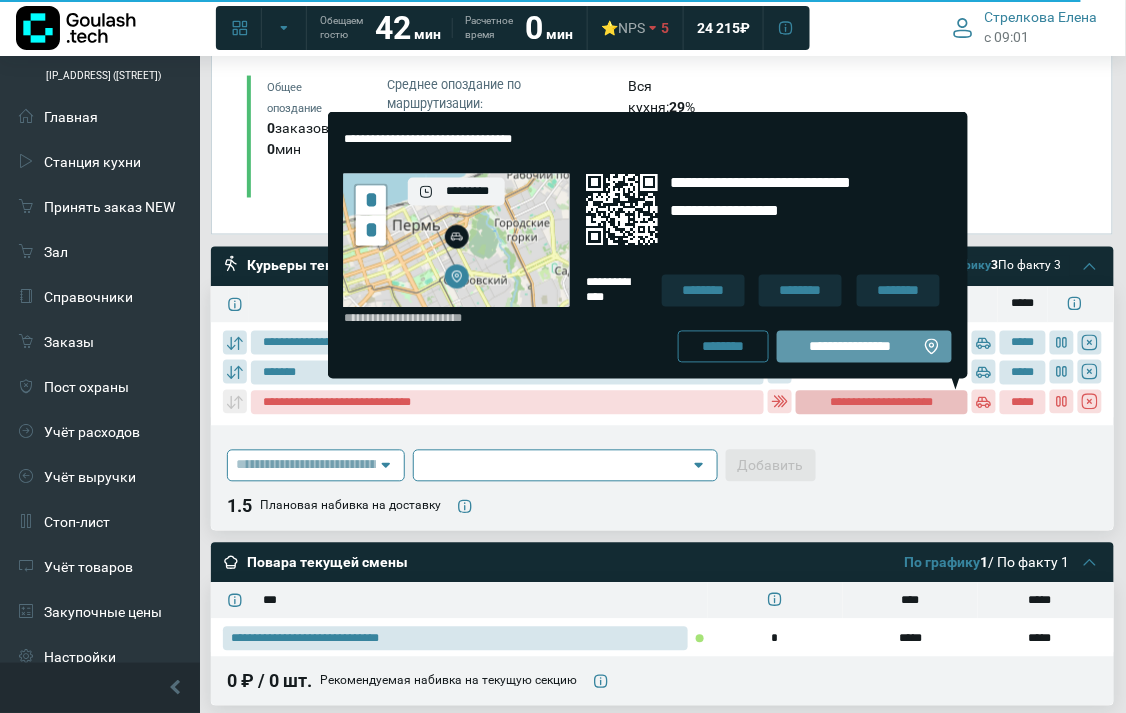 click on "**********" at bounding box center (850, 347) 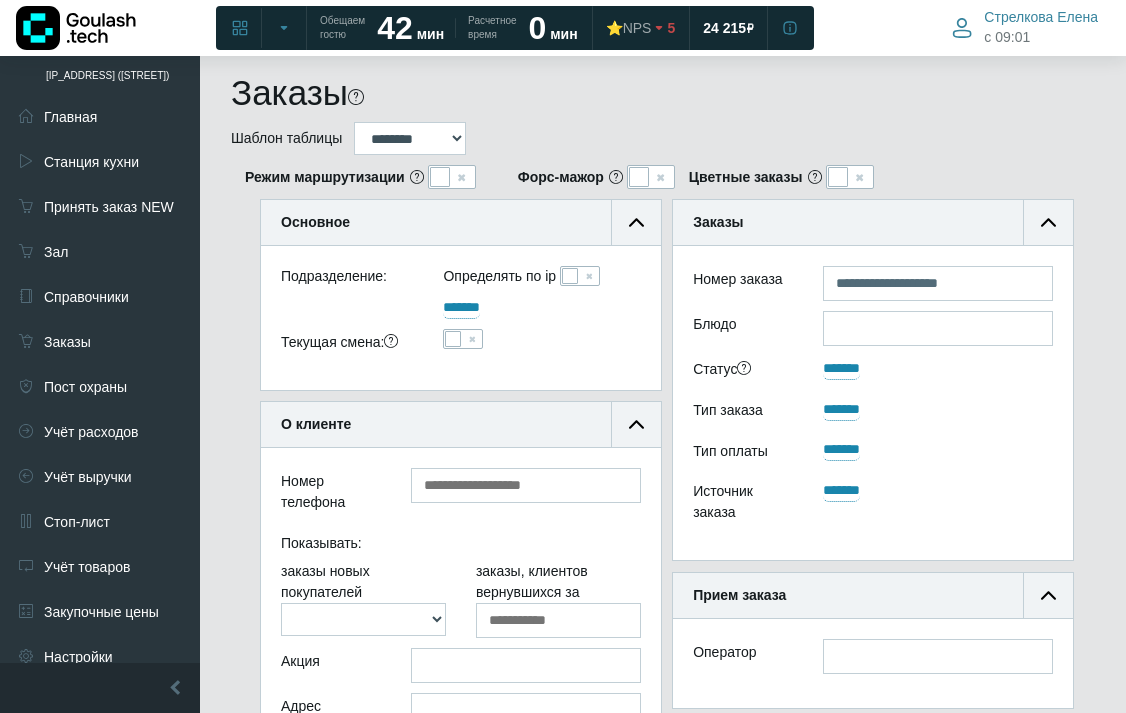 scroll, scrollTop: 838, scrollLeft: 280, axis: both 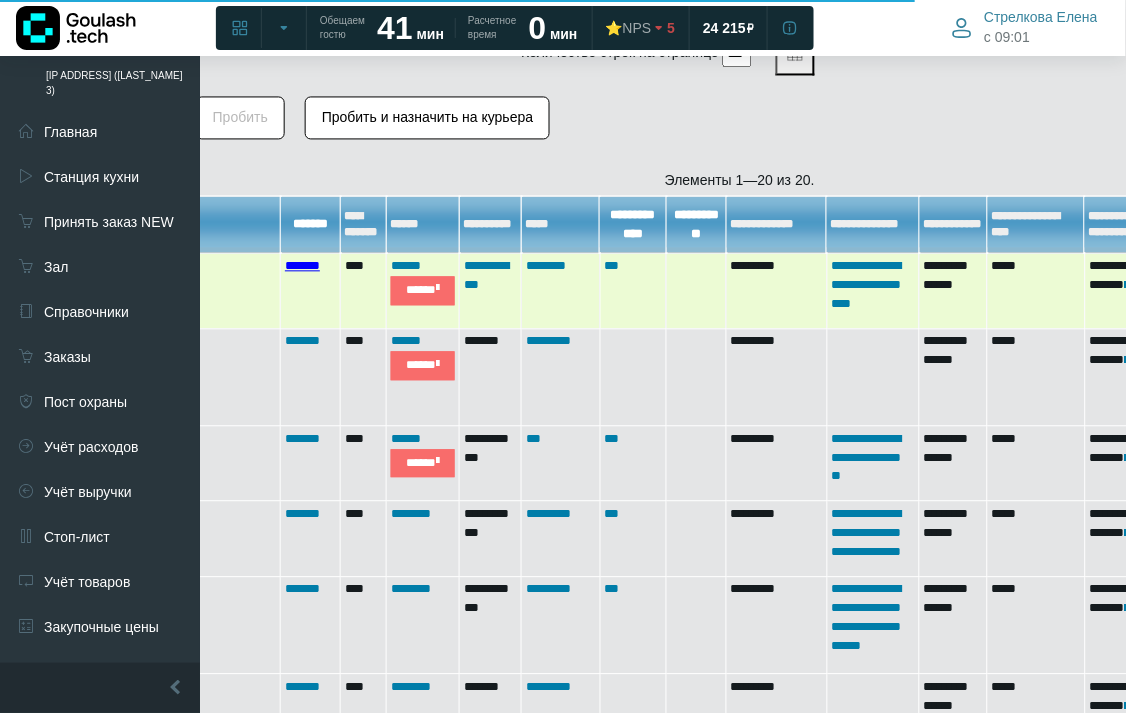 click on "*******" at bounding box center [302, 266] 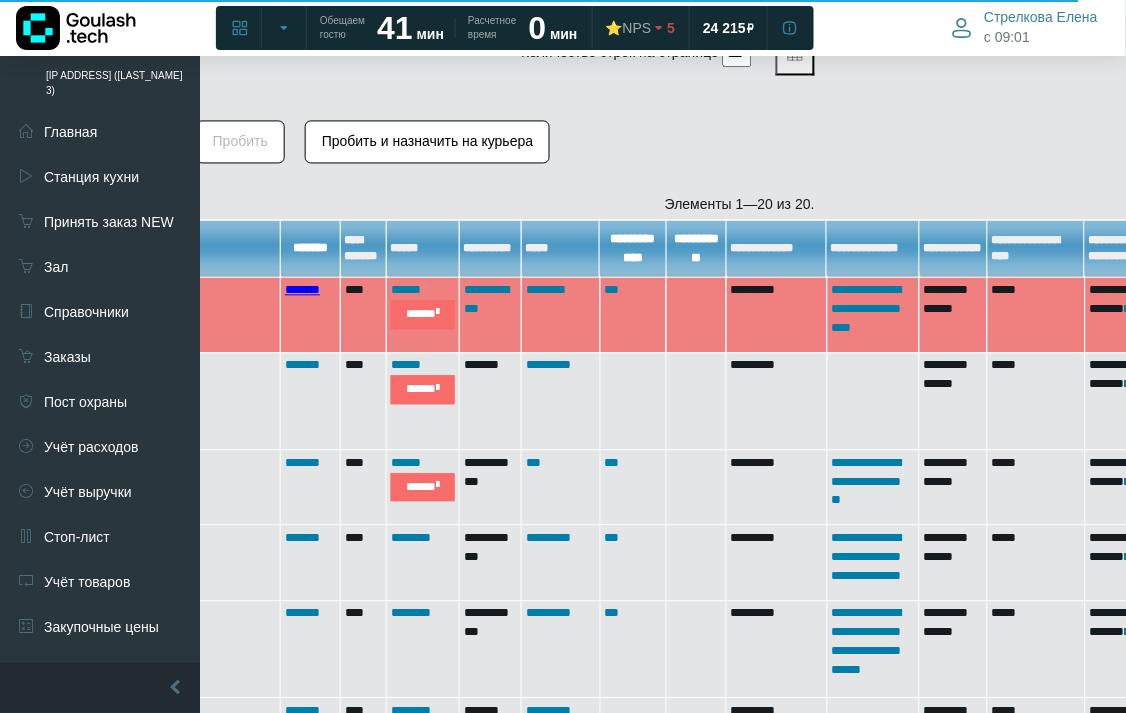 click on "*******" at bounding box center (302, 290) 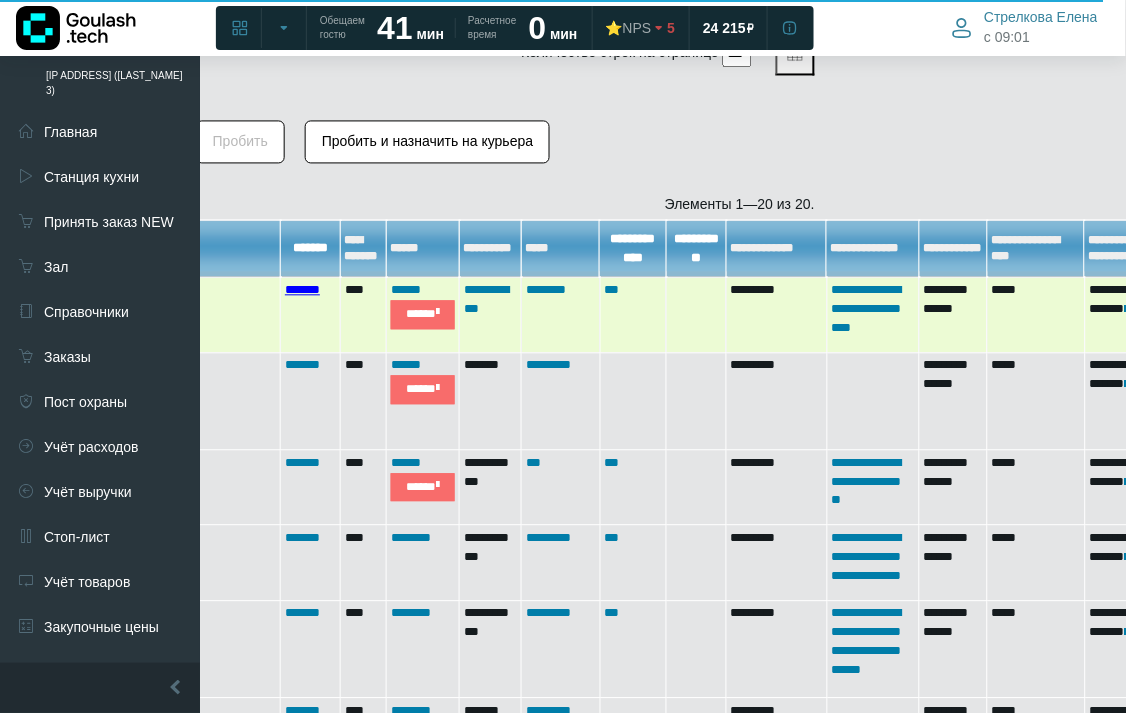 click on "*******" at bounding box center [302, 290] 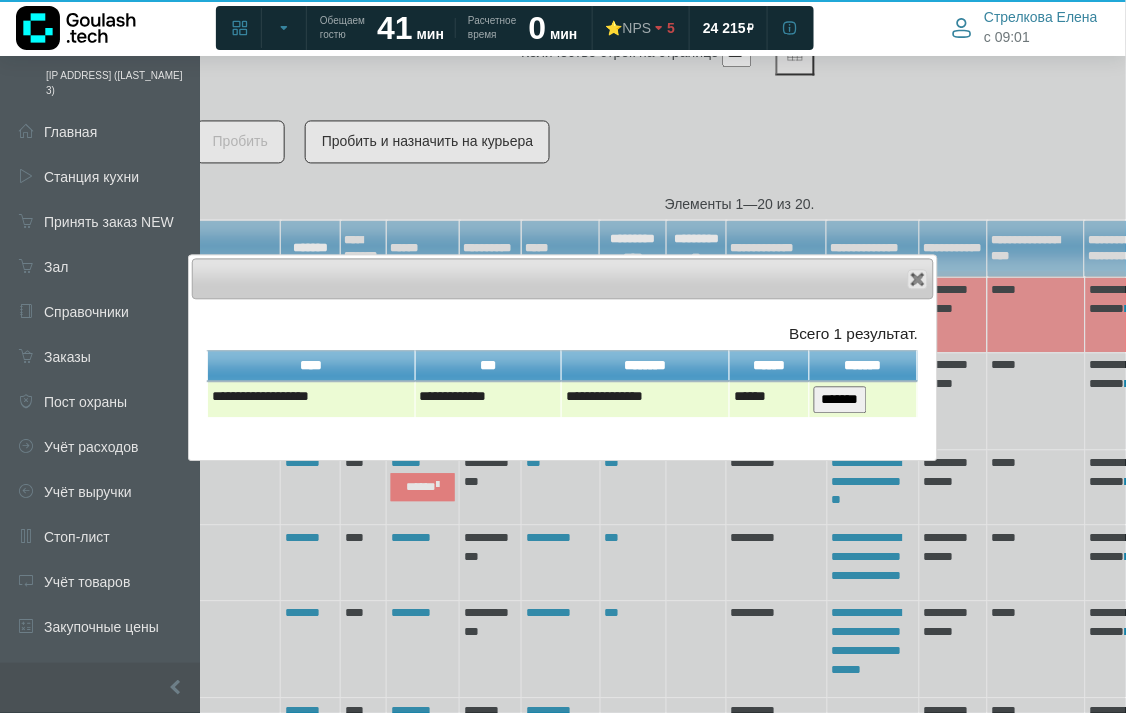 click on "*******" at bounding box center [840, 400] 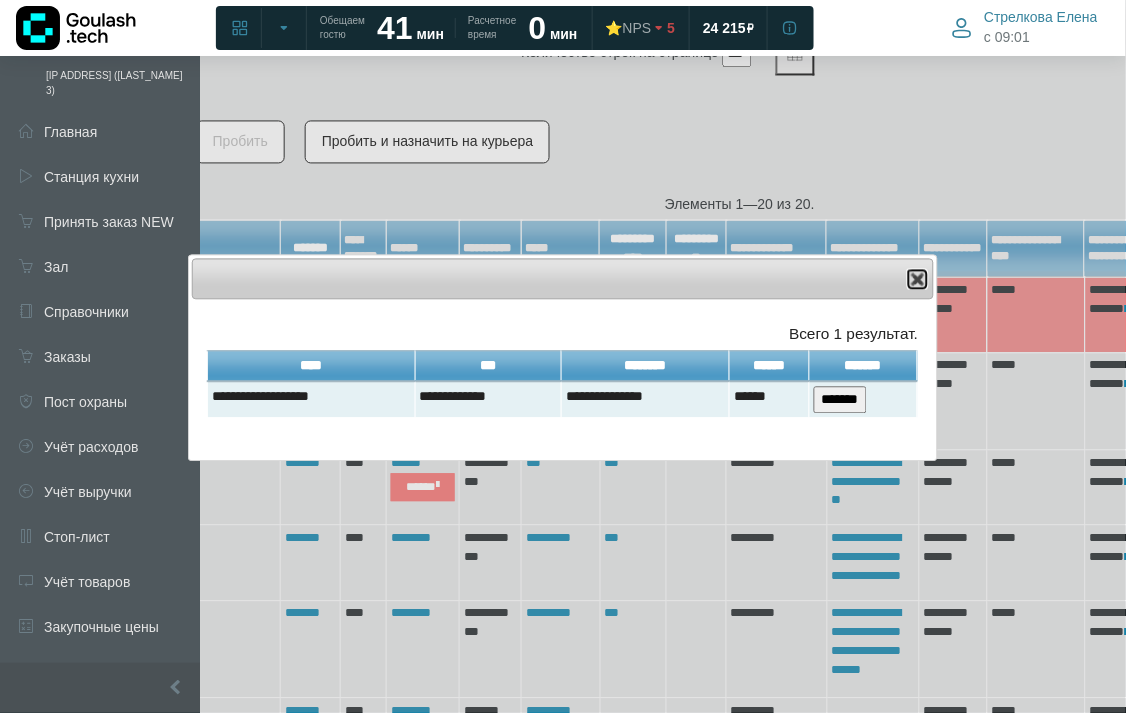 click at bounding box center (918, 280) 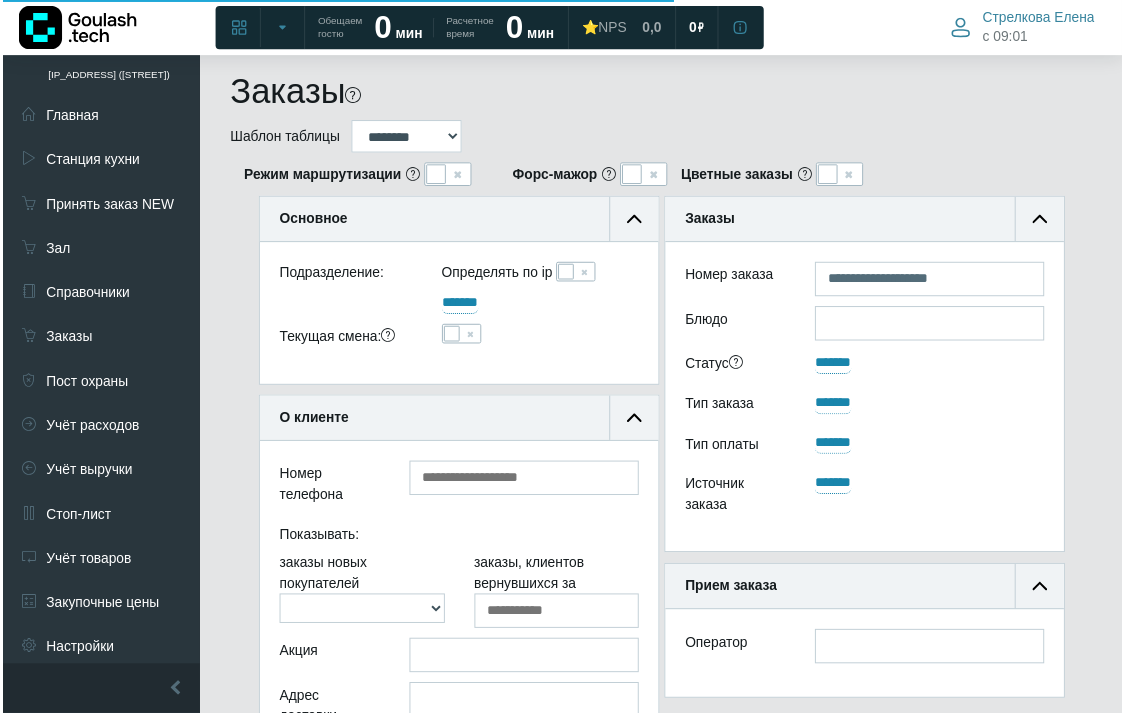 scroll, scrollTop: 838, scrollLeft: 280, axis: both 